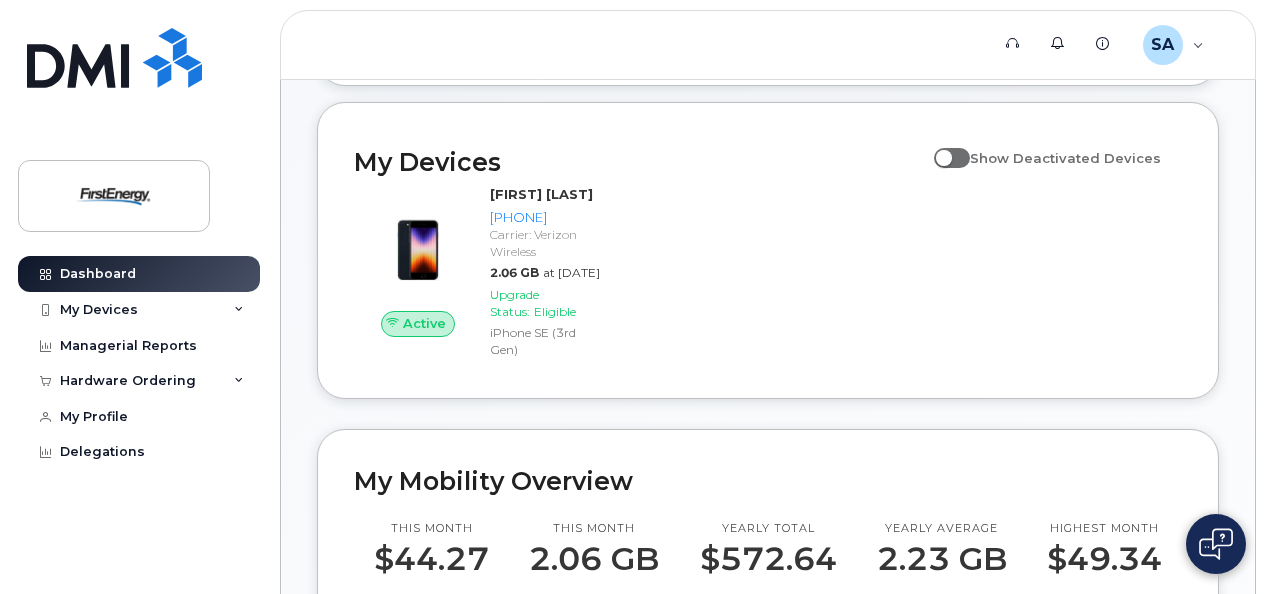 scroll, scrollTop: 314, scrollLeft: 0, axis: vertical 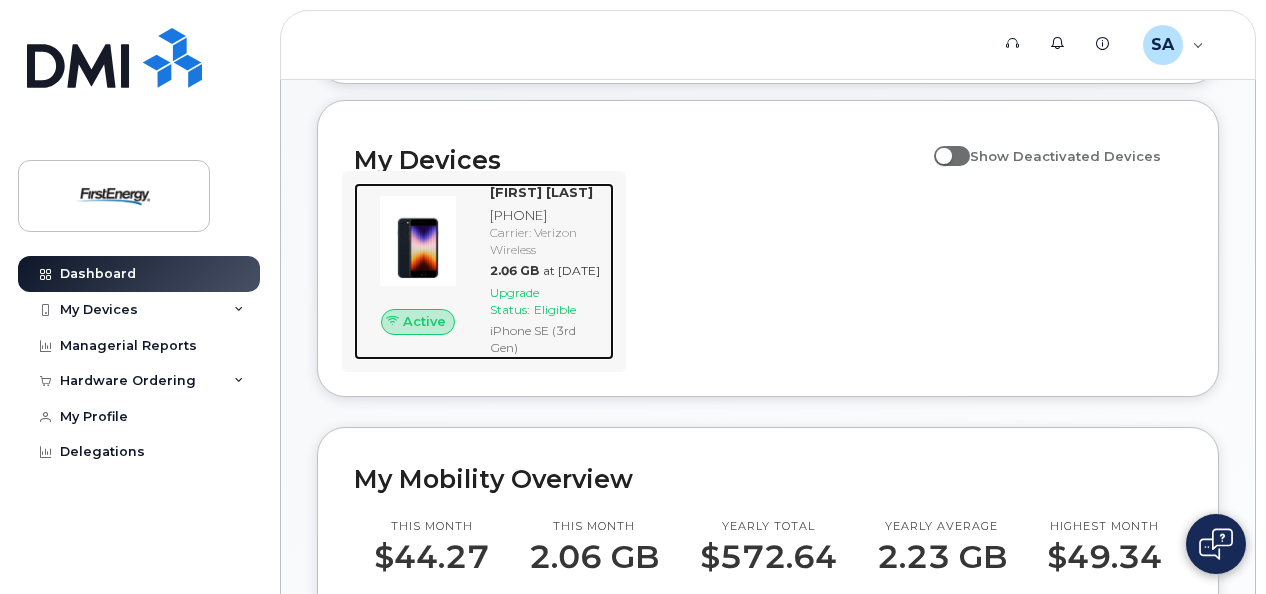click on "Upgrade Status: Eligible" 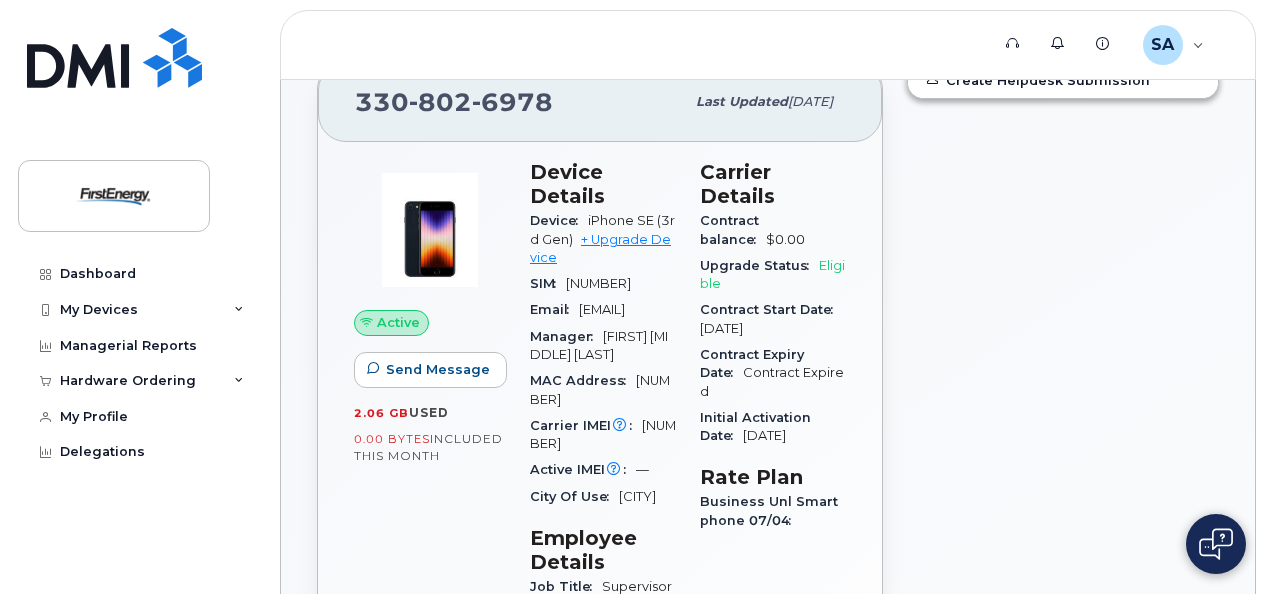 scroll, scrollTop: 0, scrollLeft: 0, axis: both 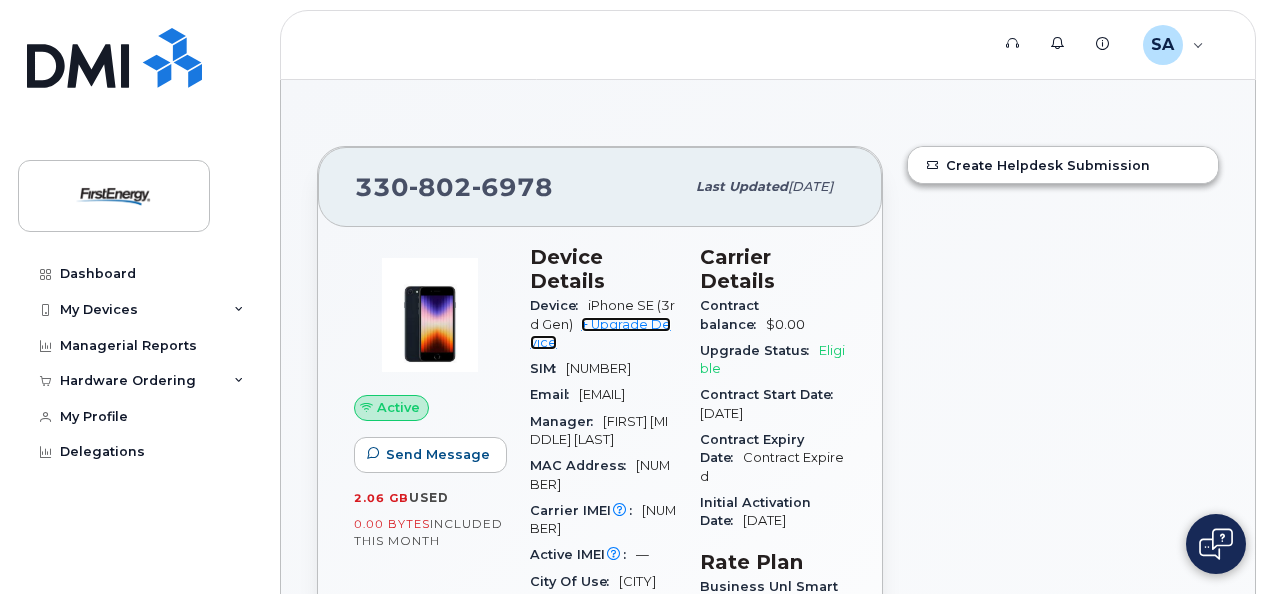click on "+ Upgrade Device" 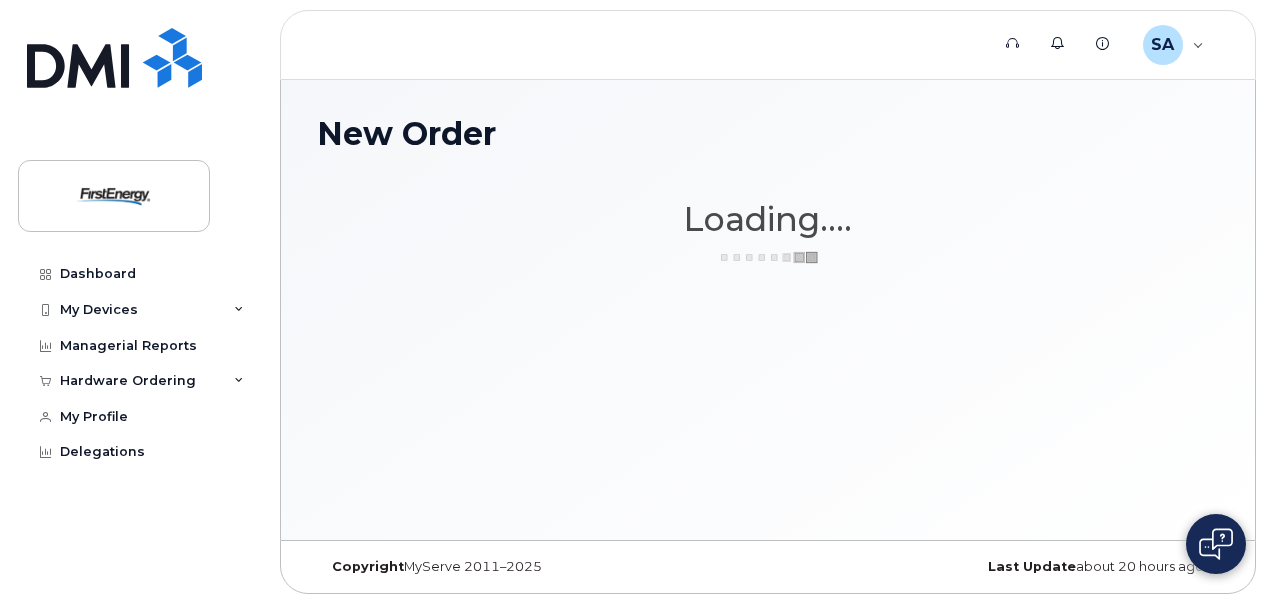 scroll, scrollTop: 0, scrollLeft: 0, axis: both 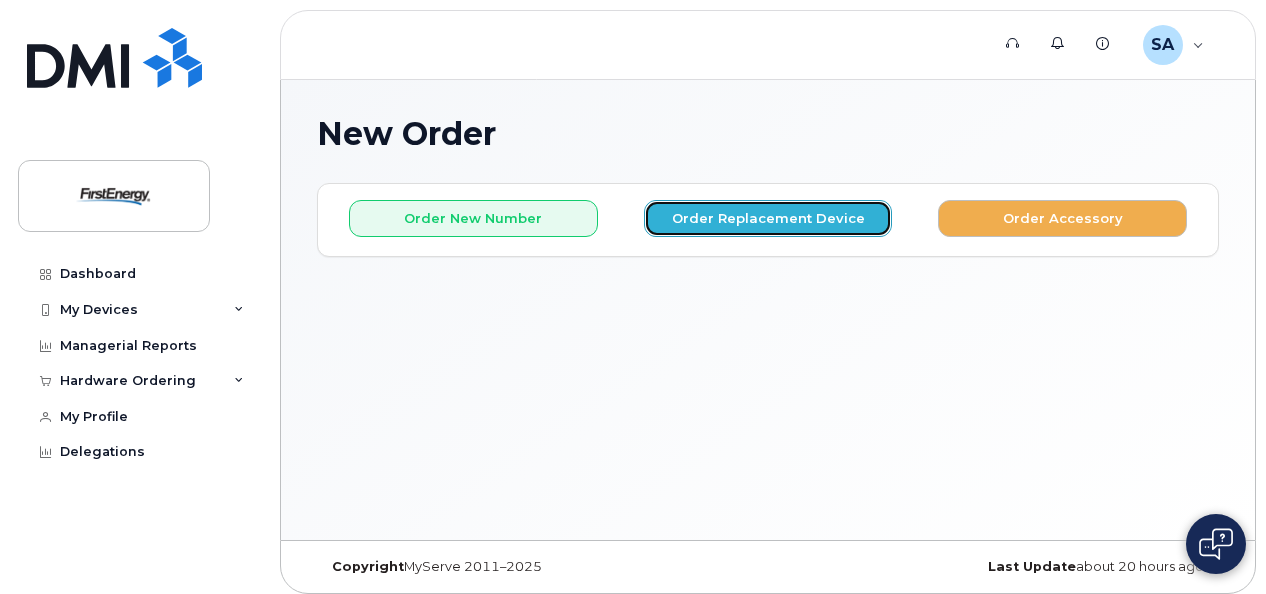 click on "Order Replacement Device" 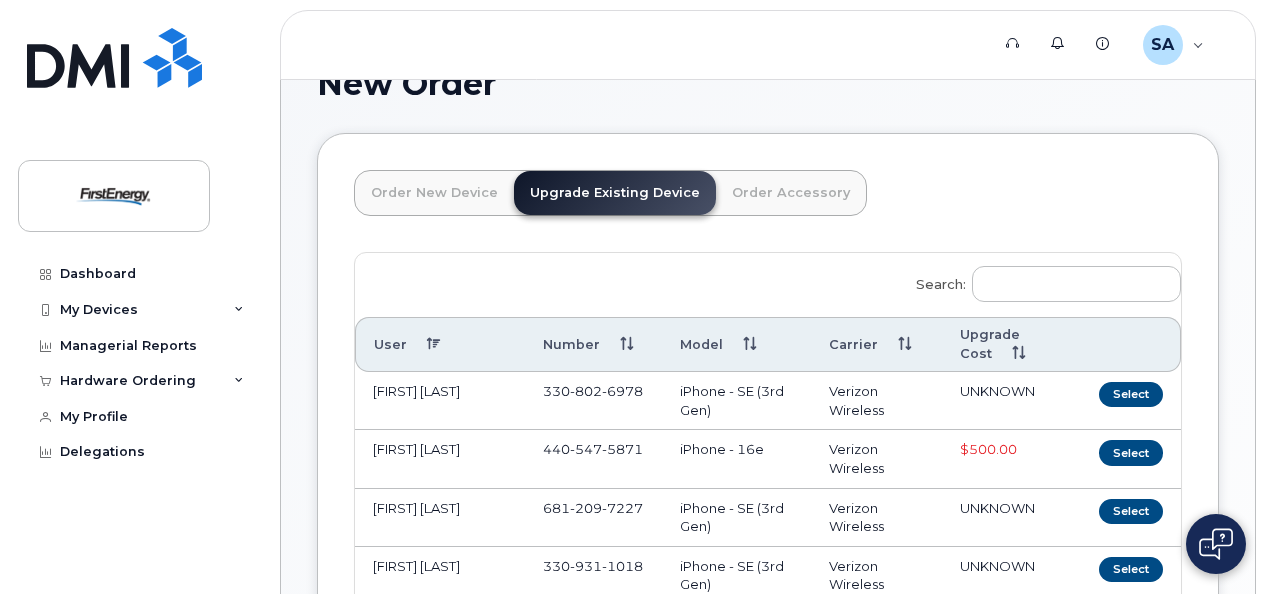 scroll, scrollTop: 126, scrollLeft: 0, axis: vertical 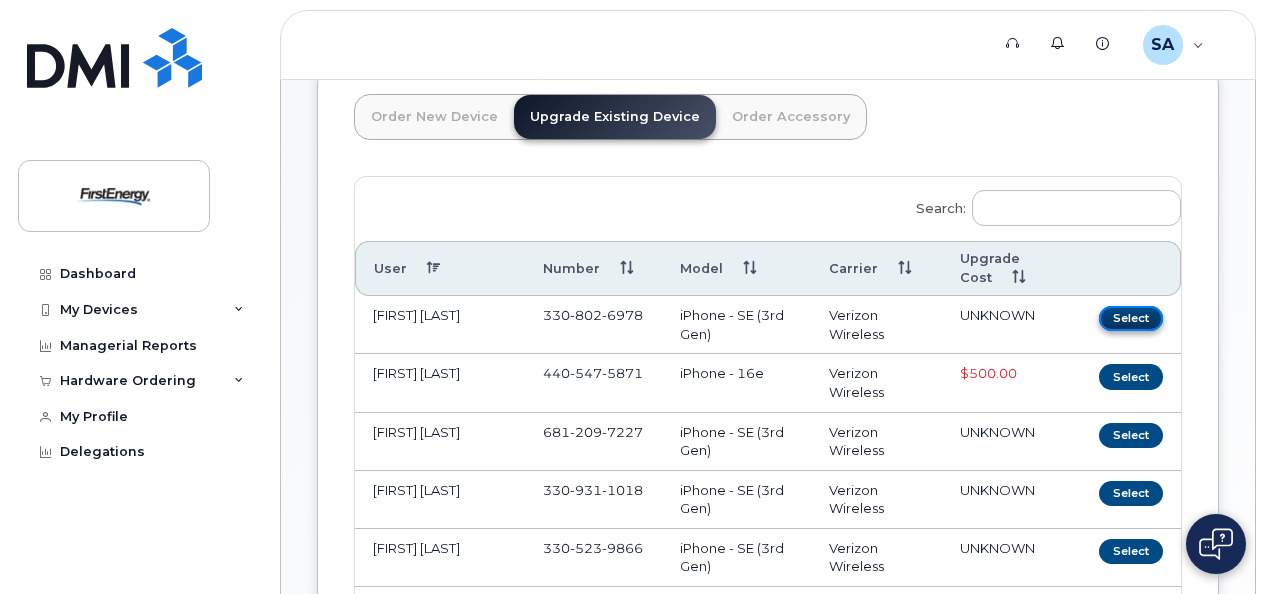 click on "Select" 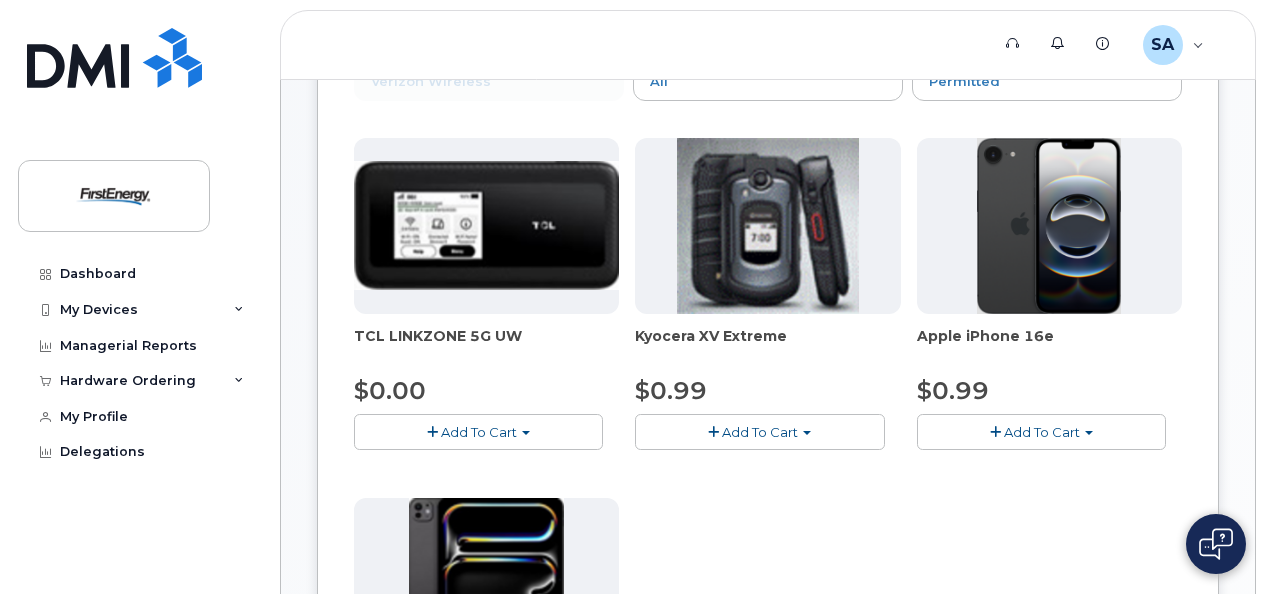 scroll, scrollTop: 249, scrollLeft: 0, axis: vertical 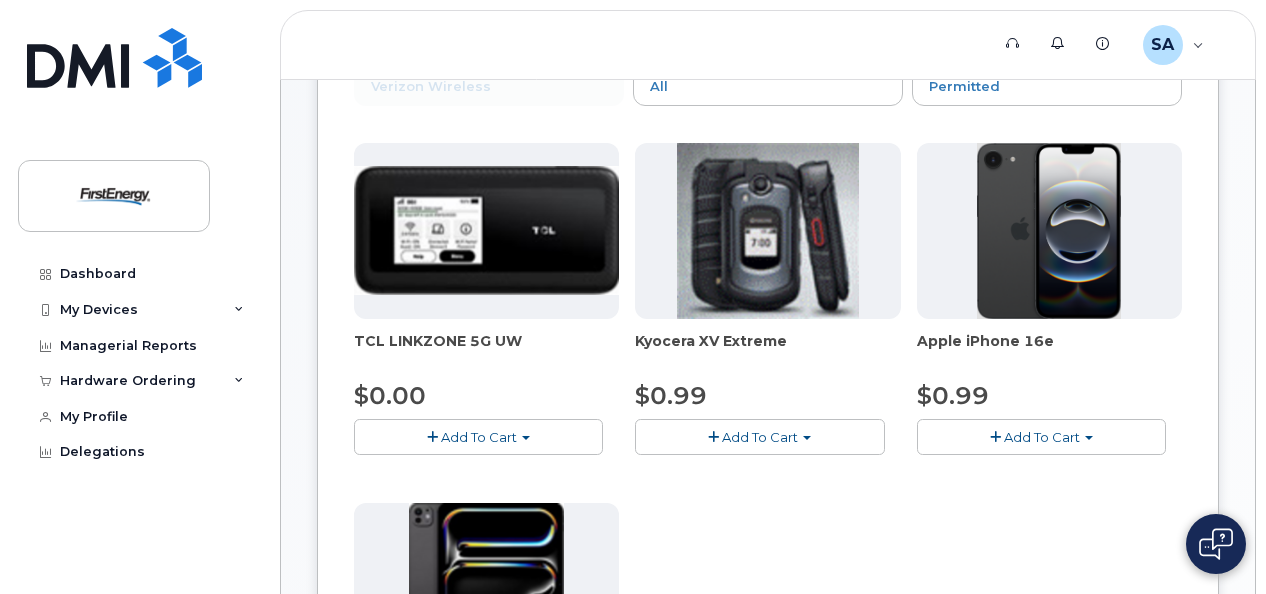 click on "Add To Cart" 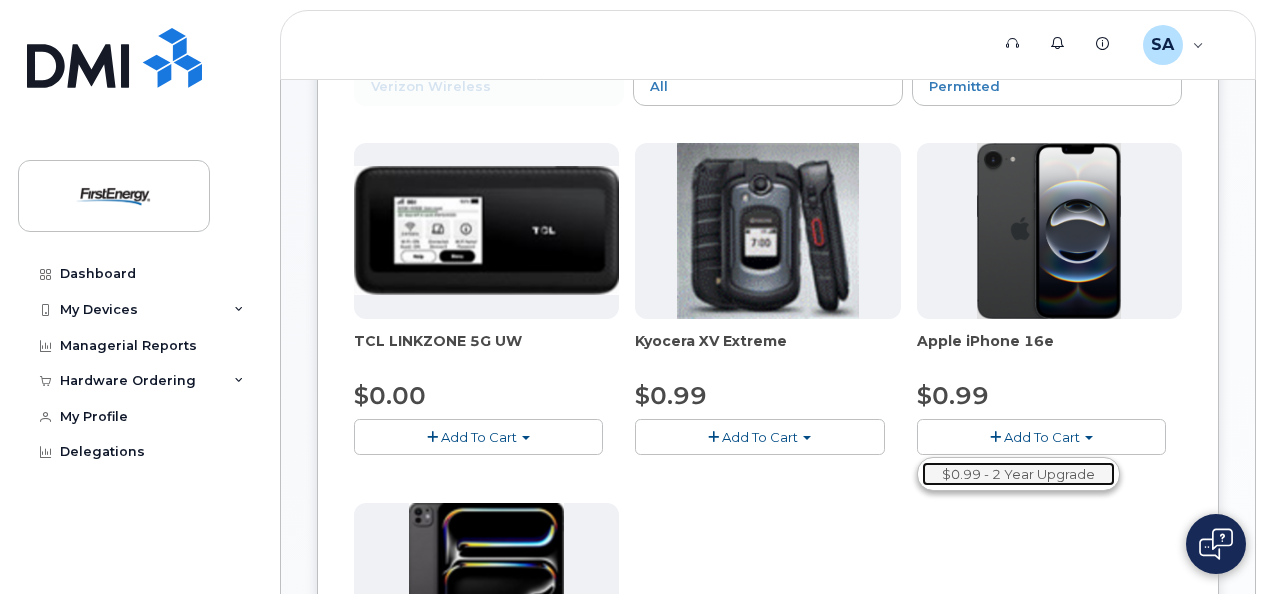 click on "$0.99 - 2 Year Upgrade" 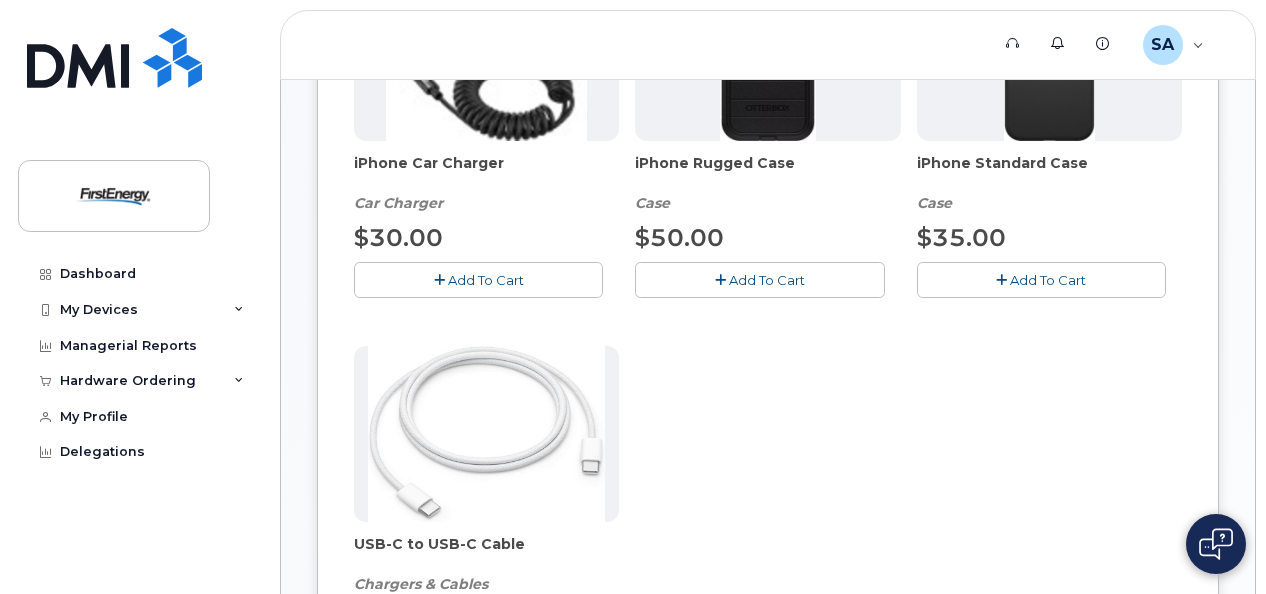 scroll, scrollTop: 466, scrollLeft: 0, axis: vertical 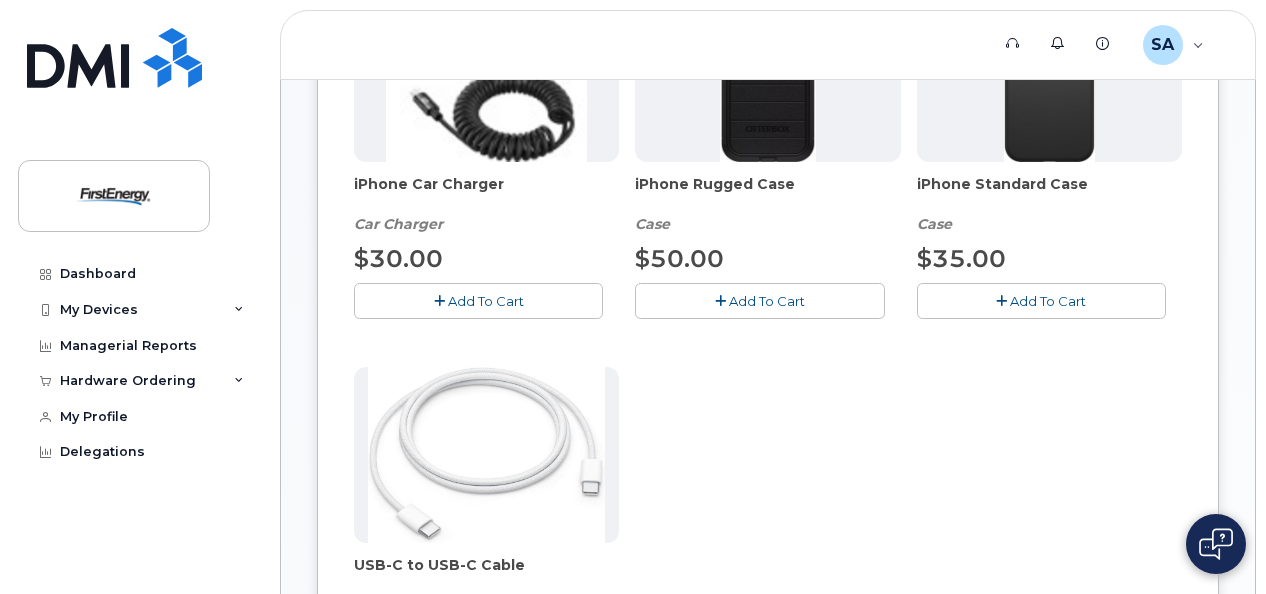 click on "Add To Cart" 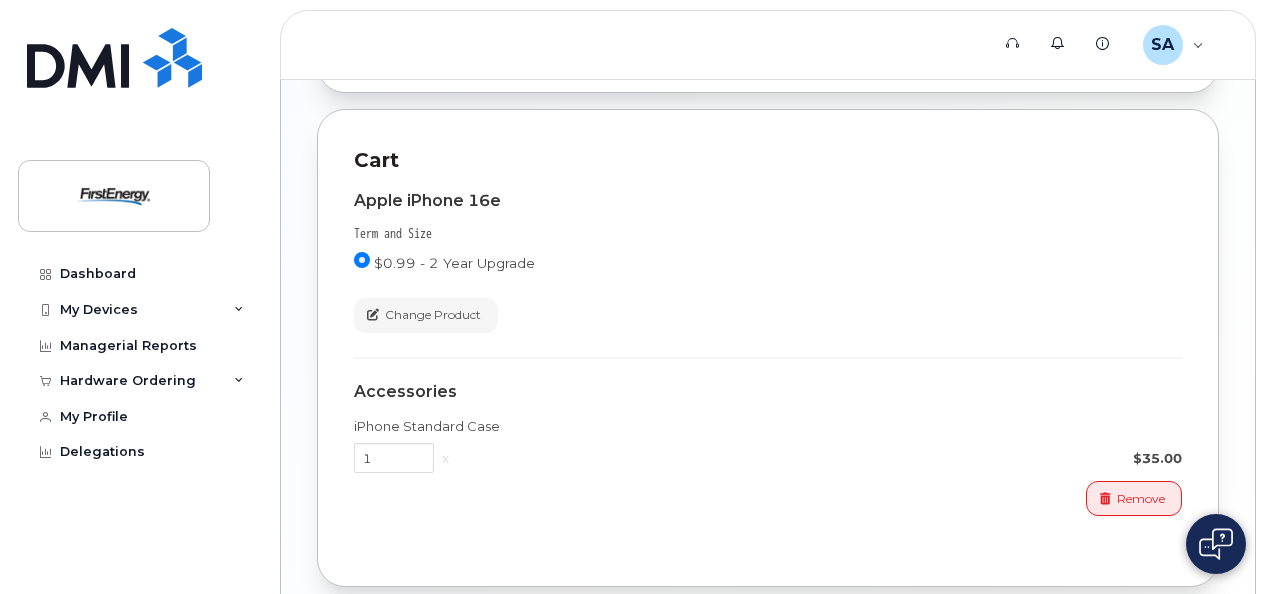 scroll, scrollTop: 1728, scrollLeft: 0, axis: vertical 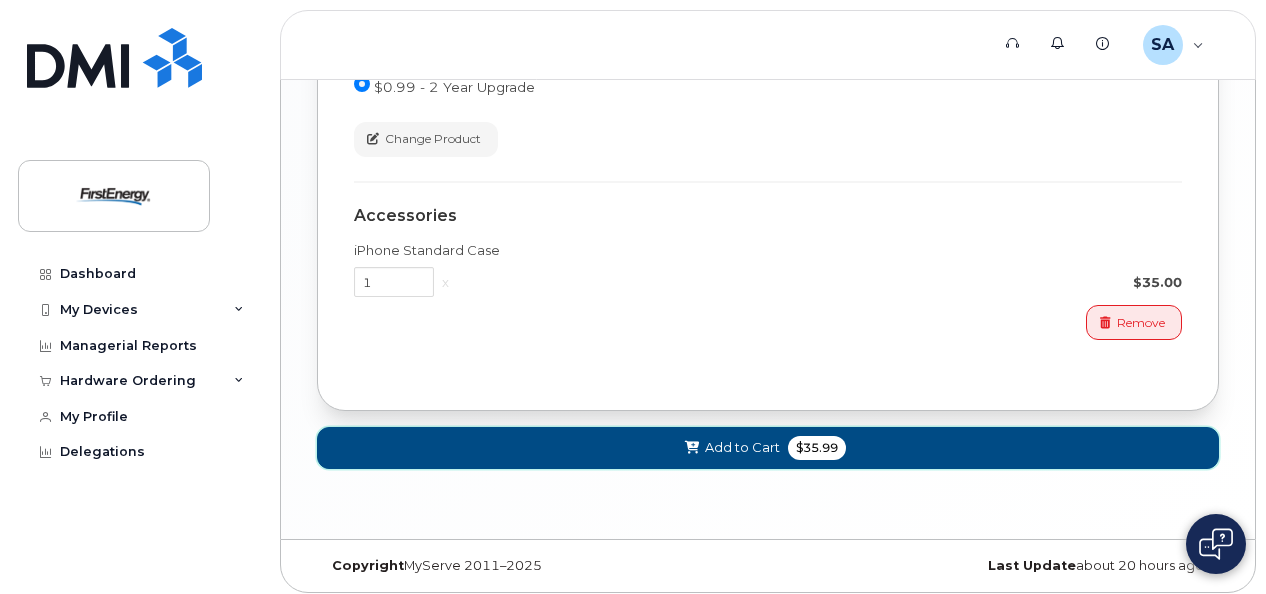 click on "Add to Cart" 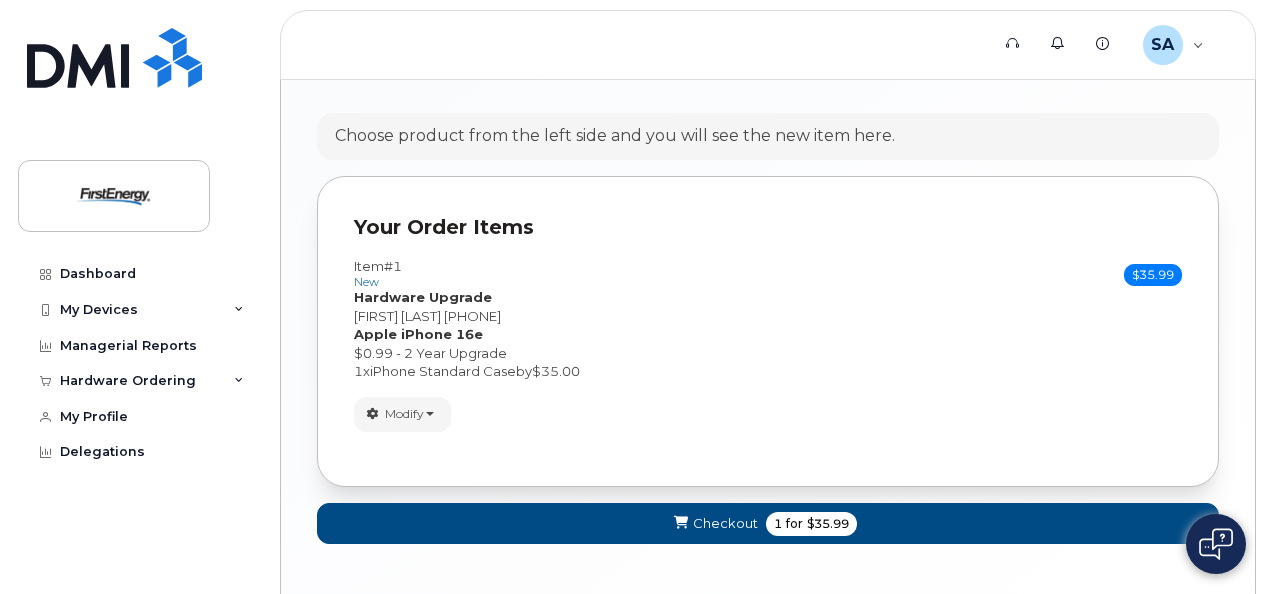 scroll, scrollTop: 1192, scrollLeft: 0, axis: vertical 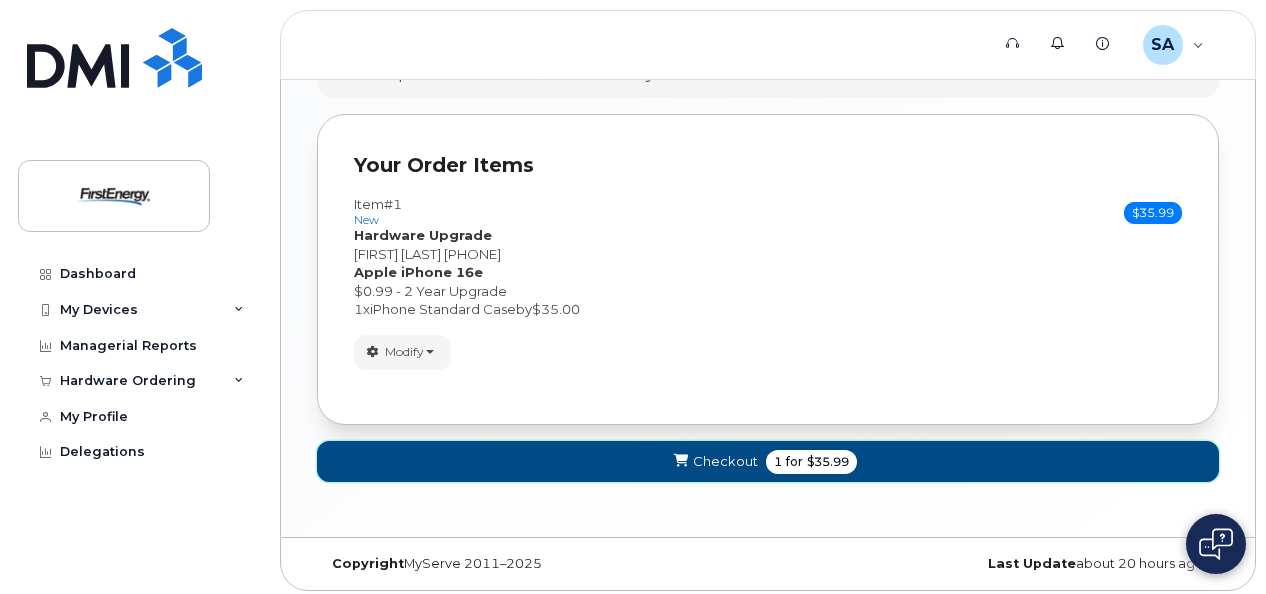 click on "Checkout" 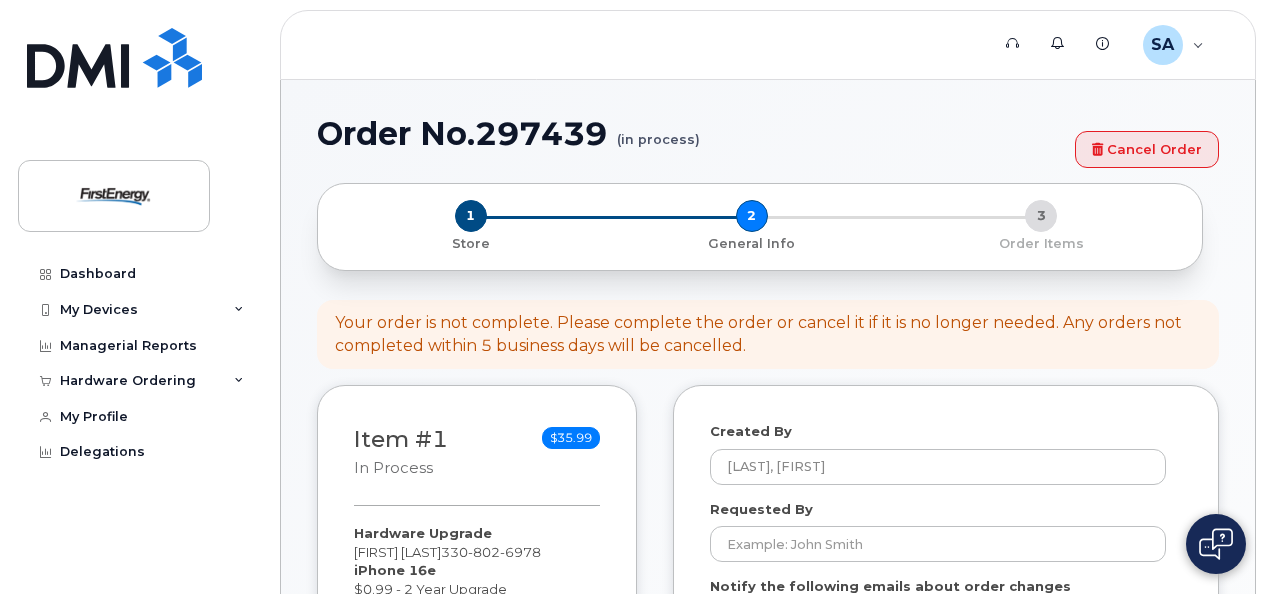 select 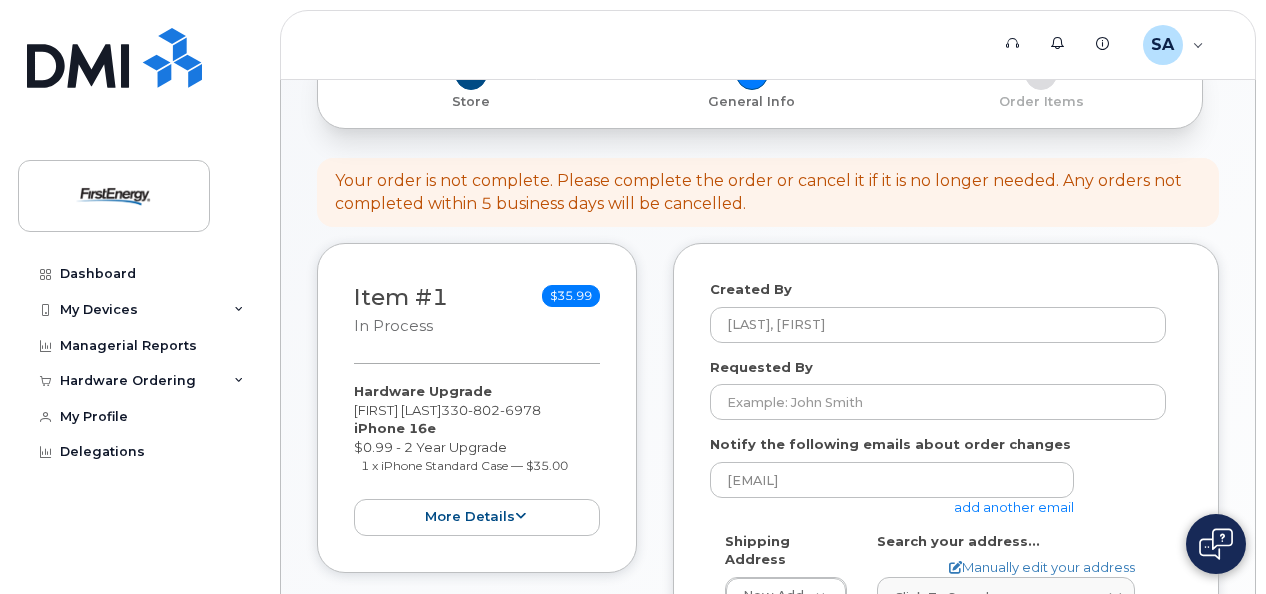 scroll, scrollTop: 144, scrollLeft: 0, axis: vertical 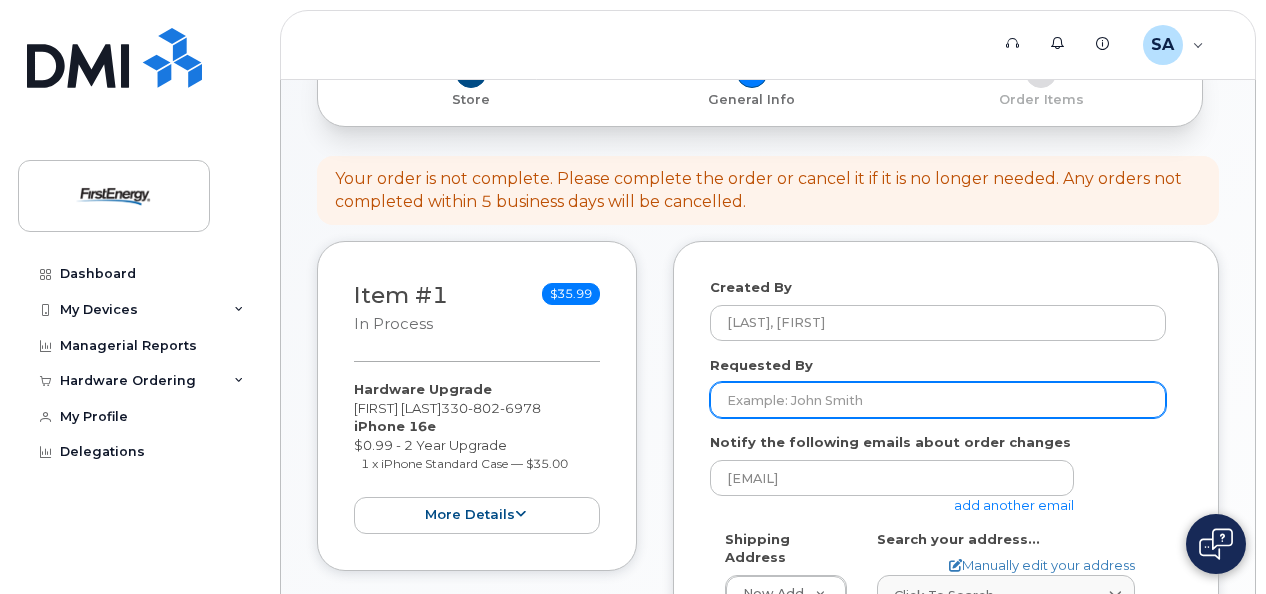 click on "Requested By" 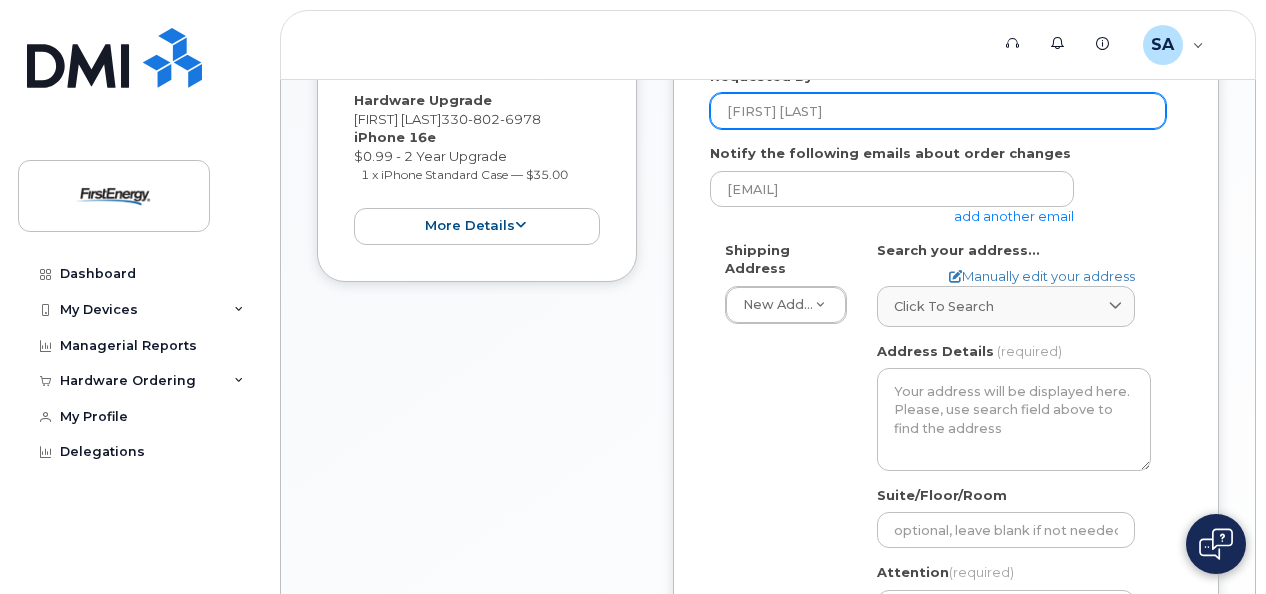 scroll, scrollTop: 434, scrollLeft: 0, axis: vertical 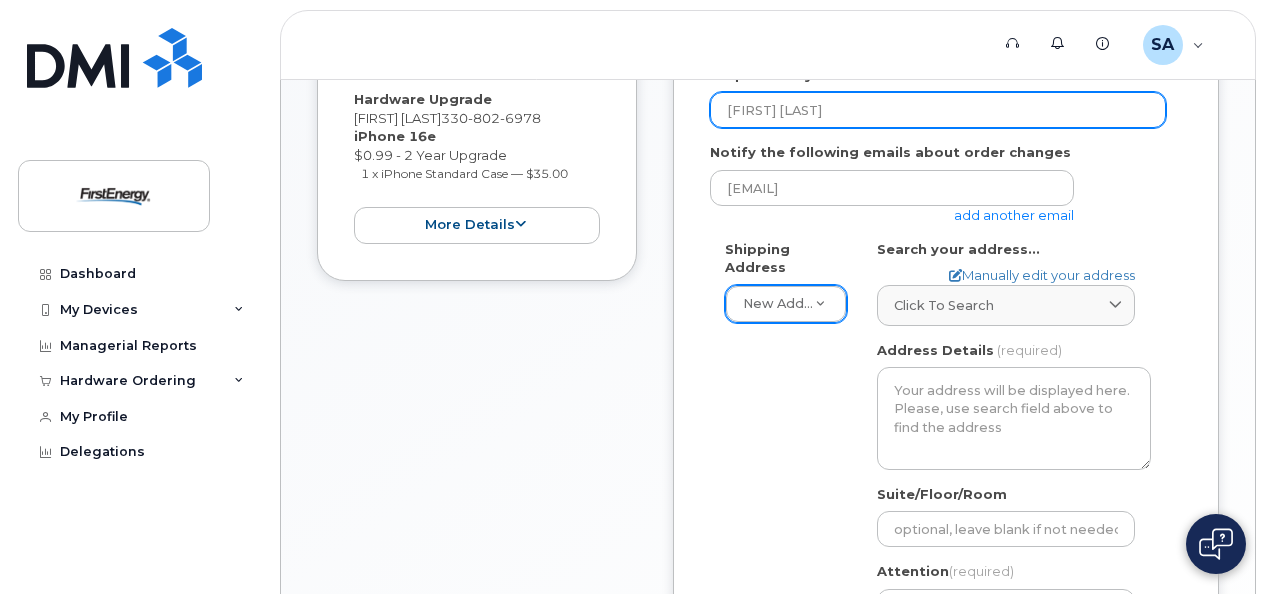type on "Alan Scheanwald" 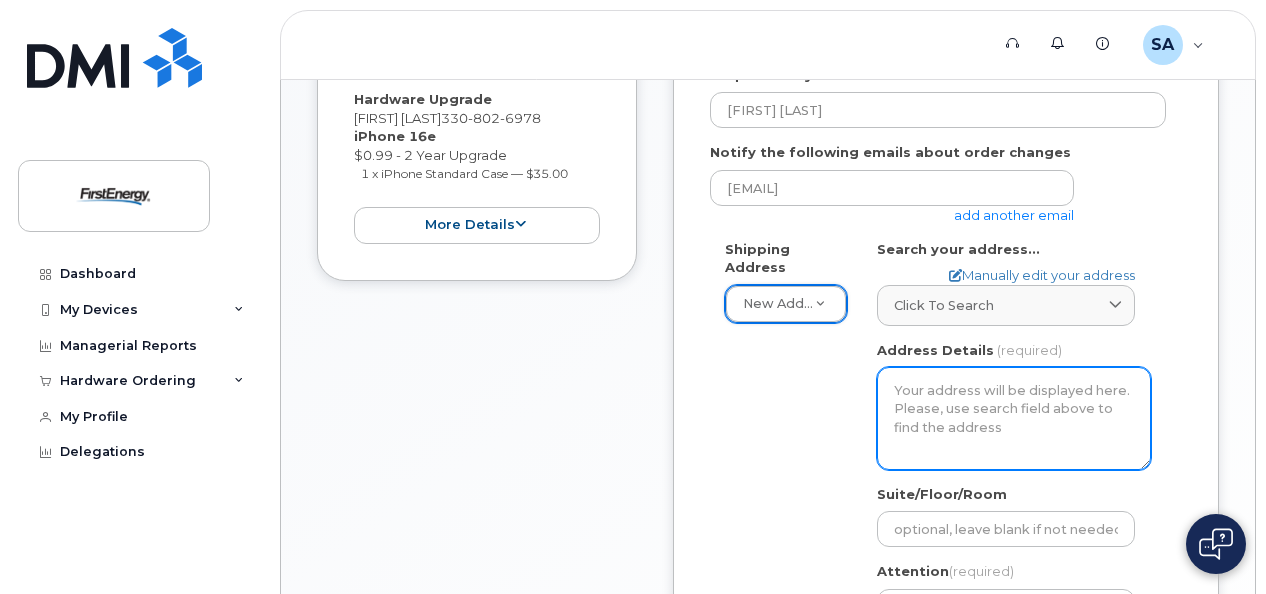 click on "Address Details" 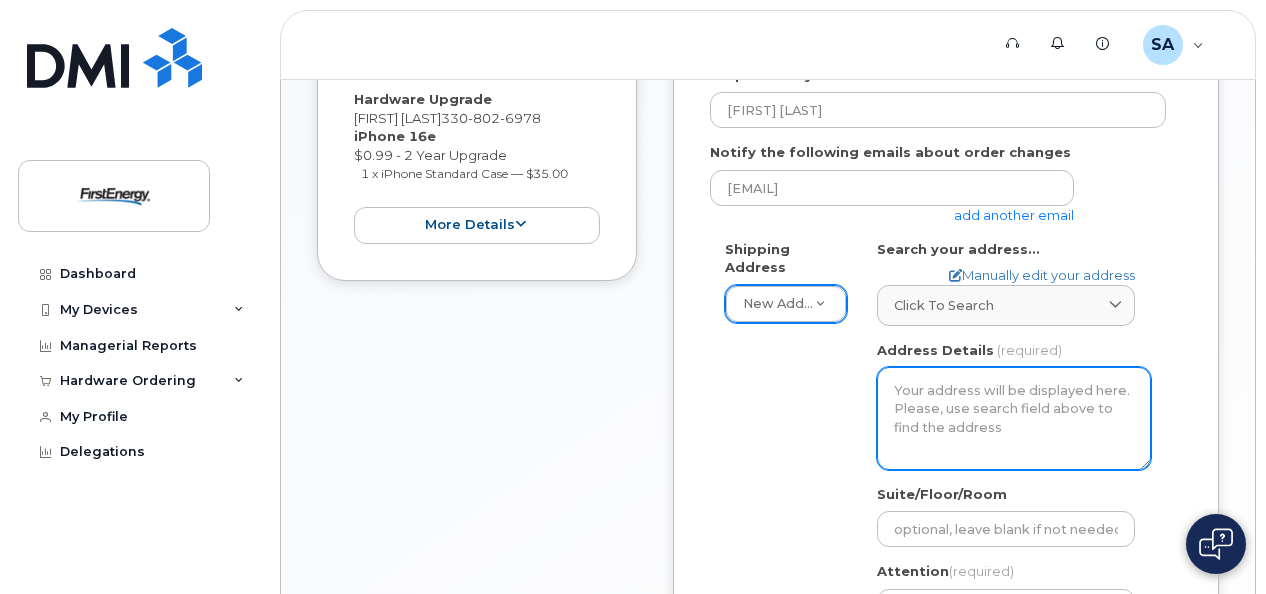 click on "Address Details" 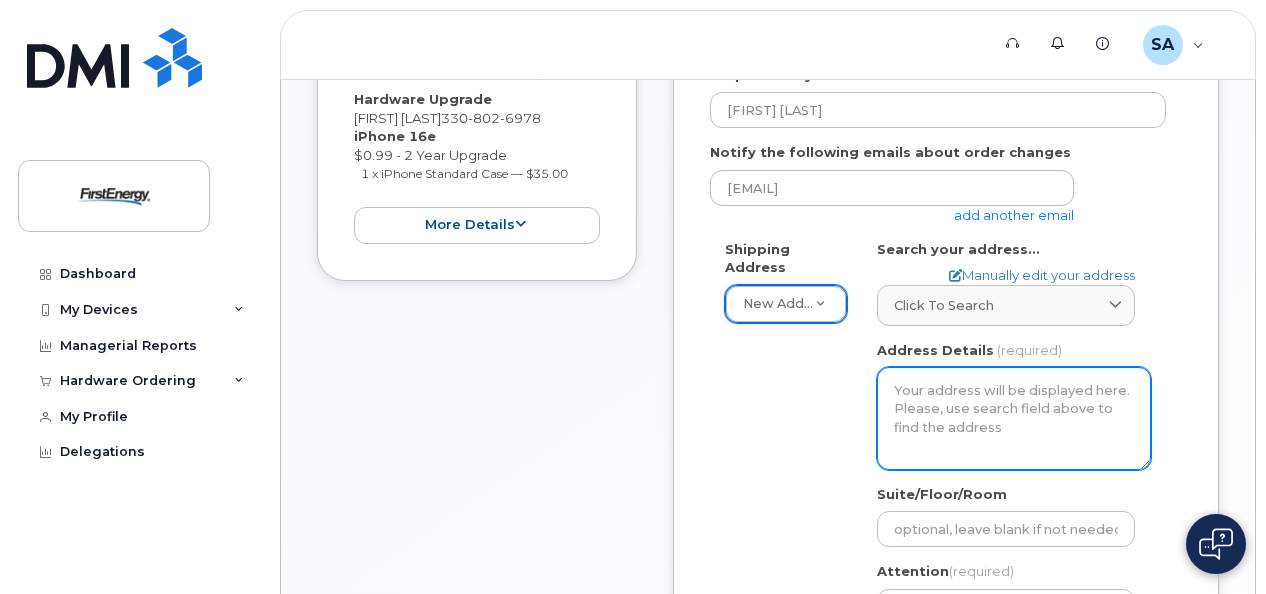 click on "Address Details" 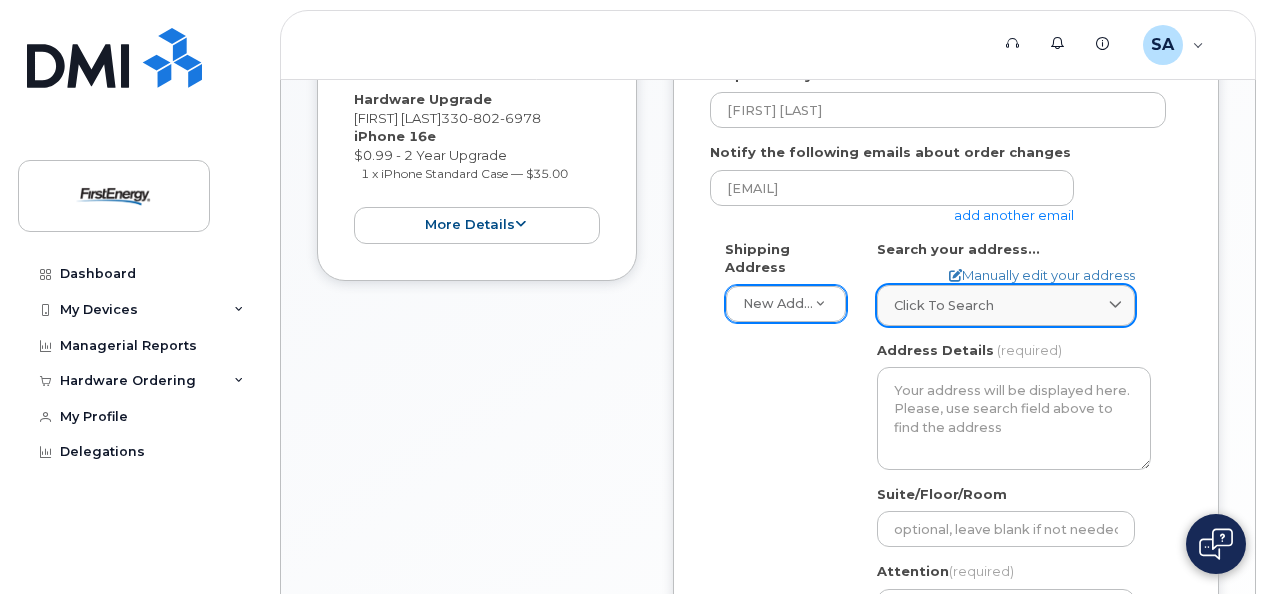 click on "Click to search" 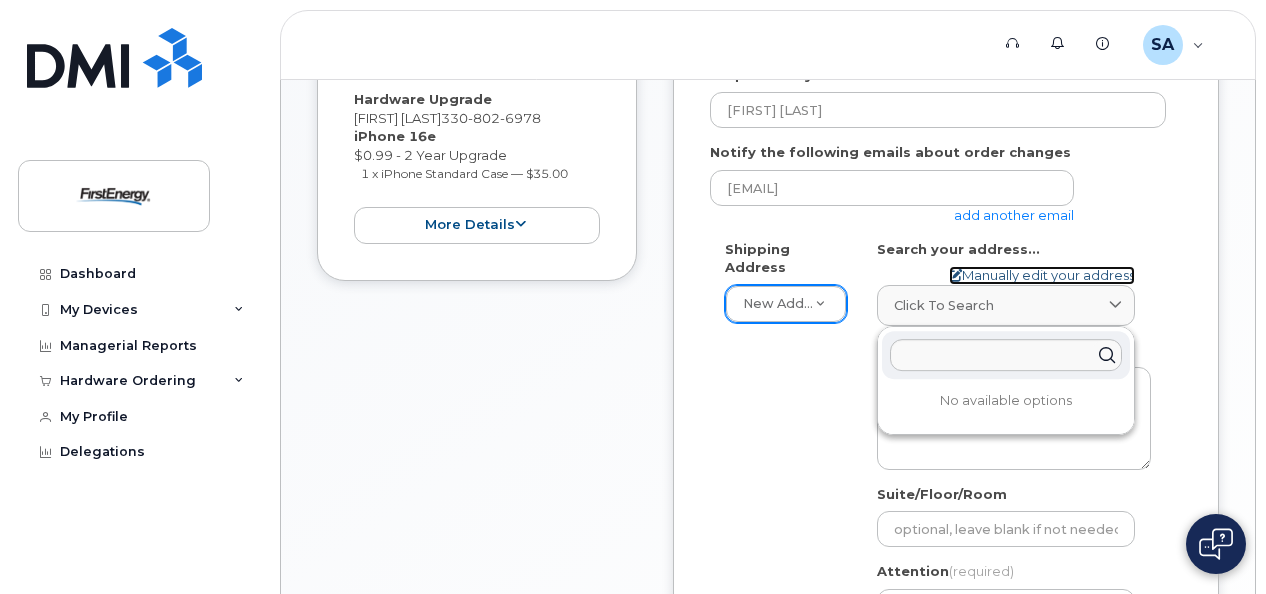click on "Manually edit your address" 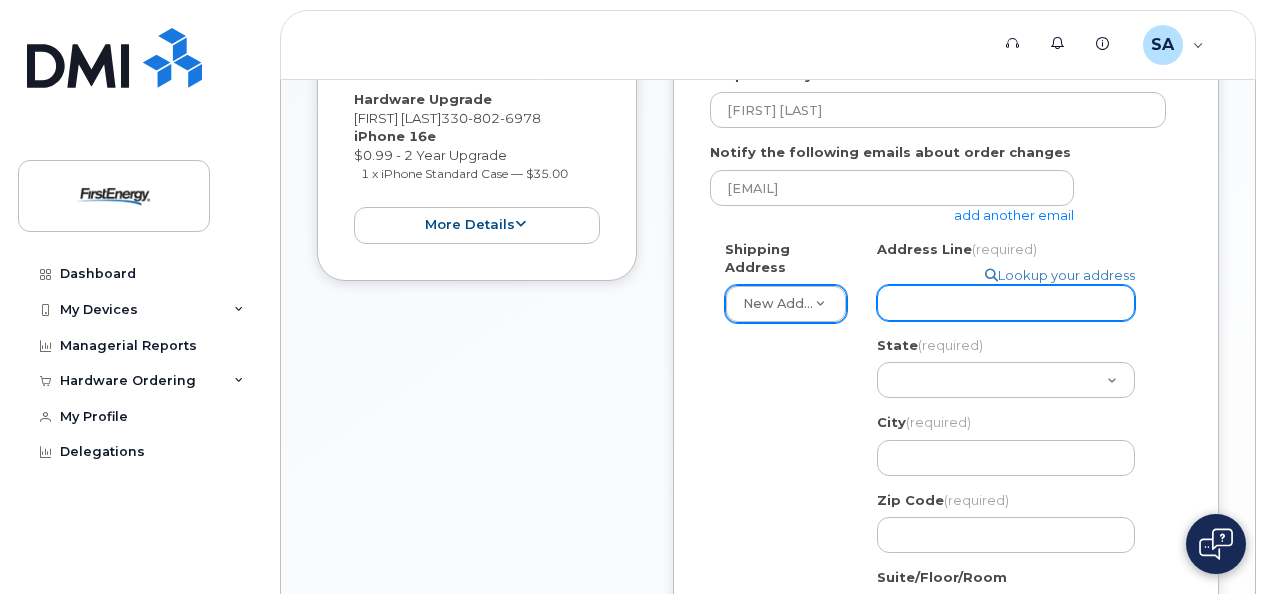 click on "Address Line
(required)" 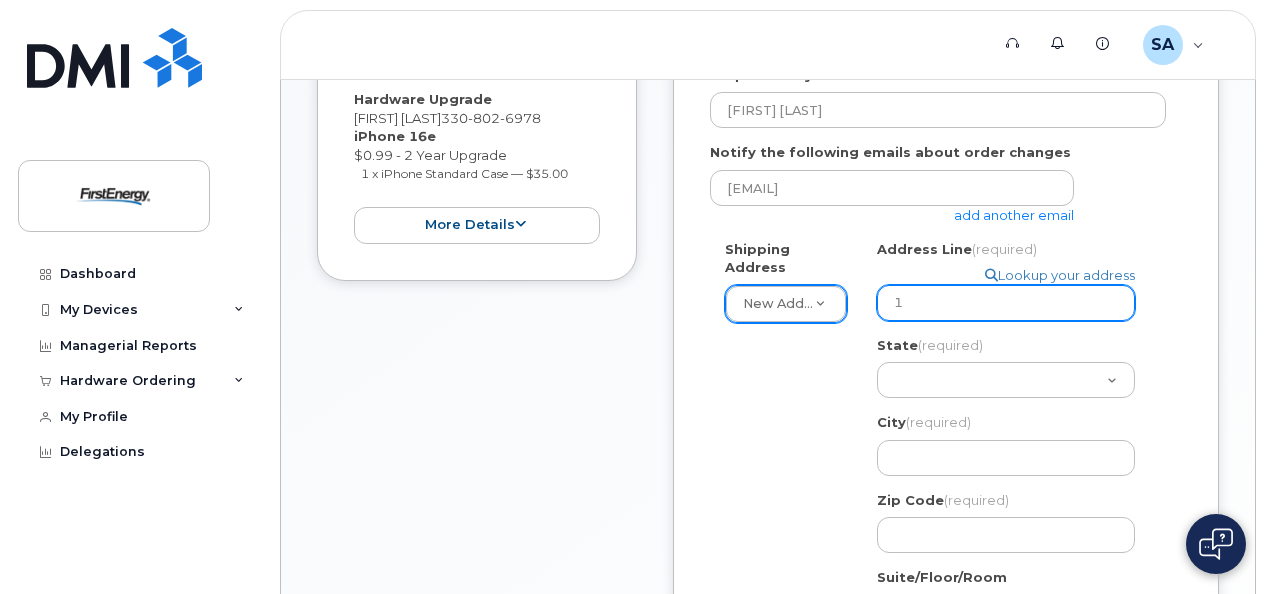 select 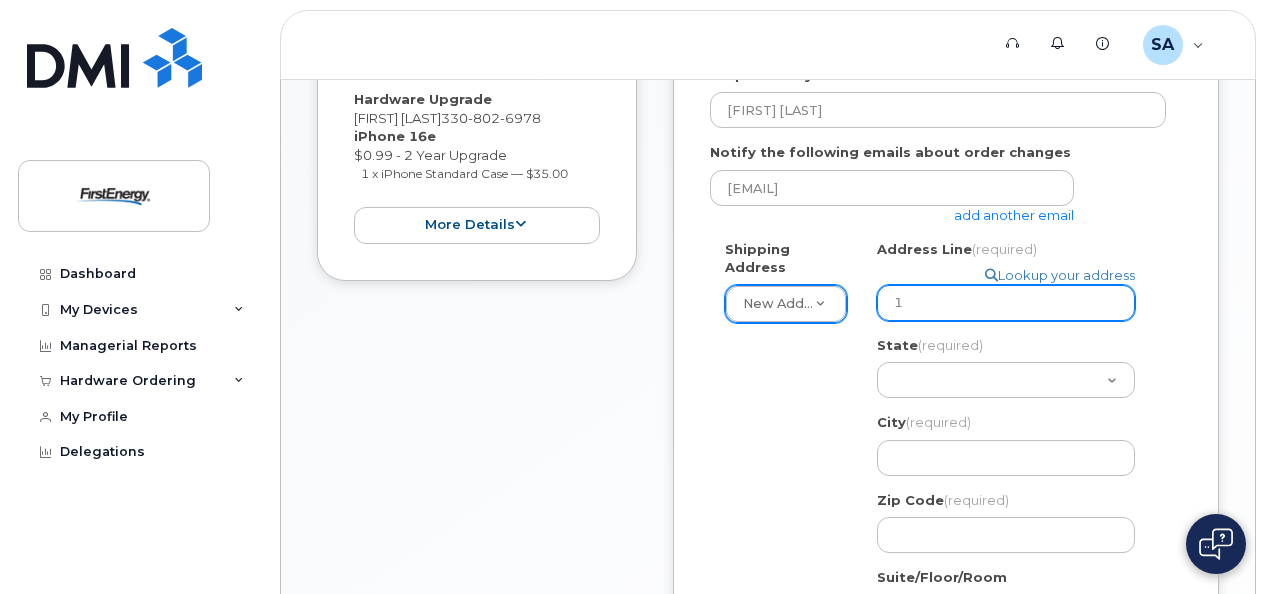 type on "17" 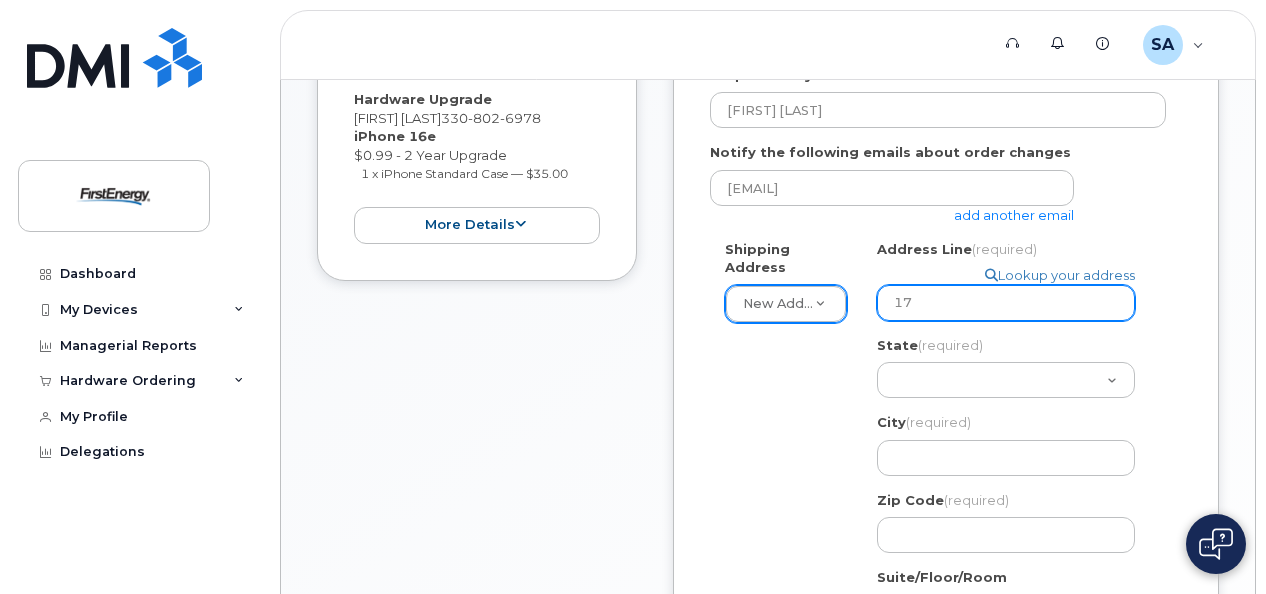select 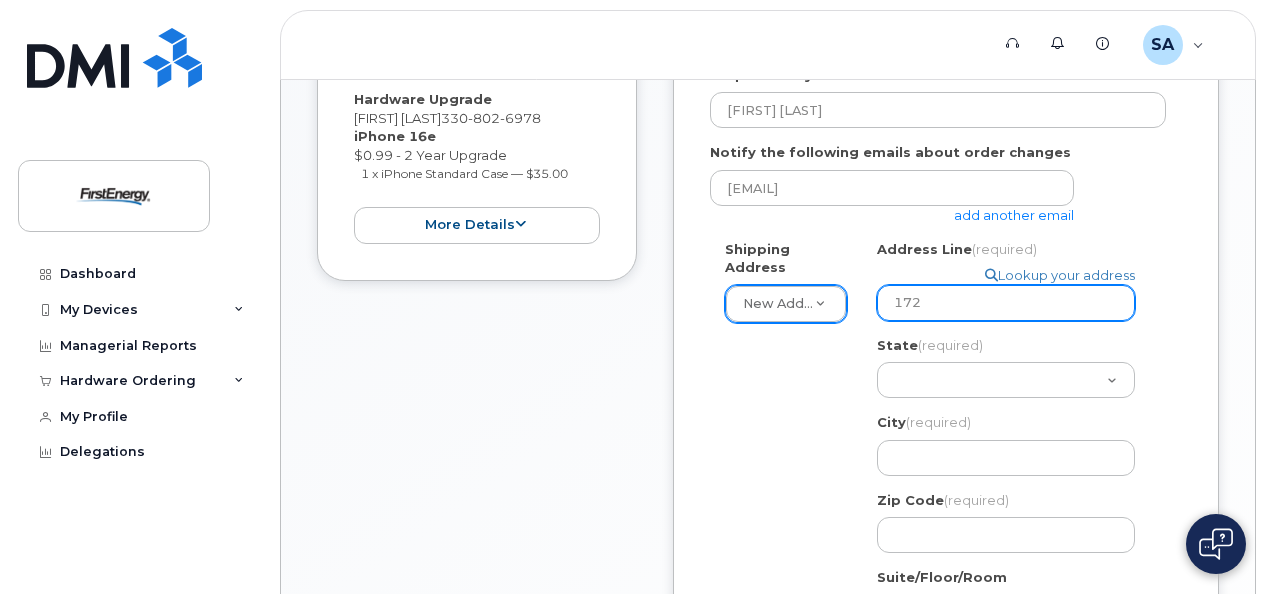 select 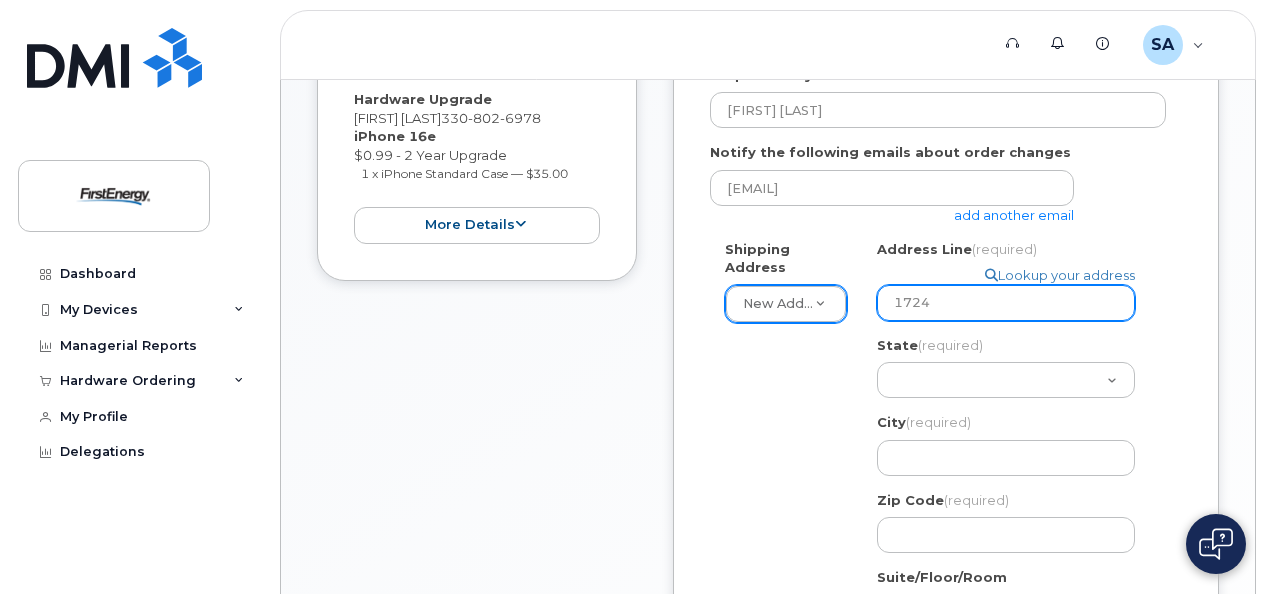 select 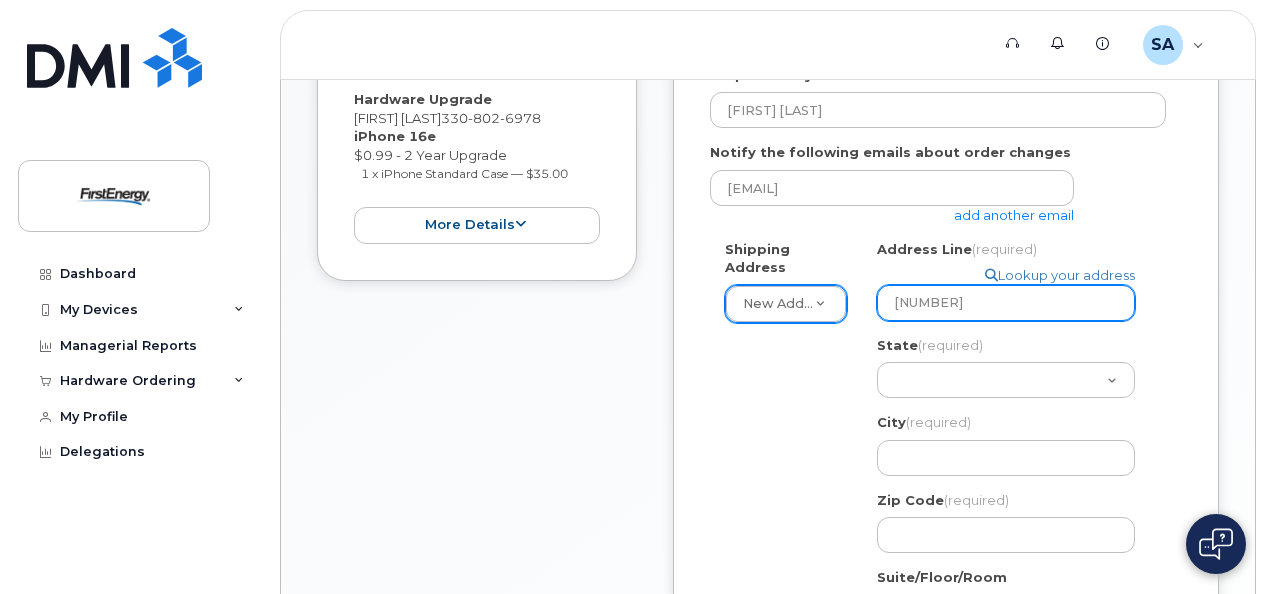 type on "17241" 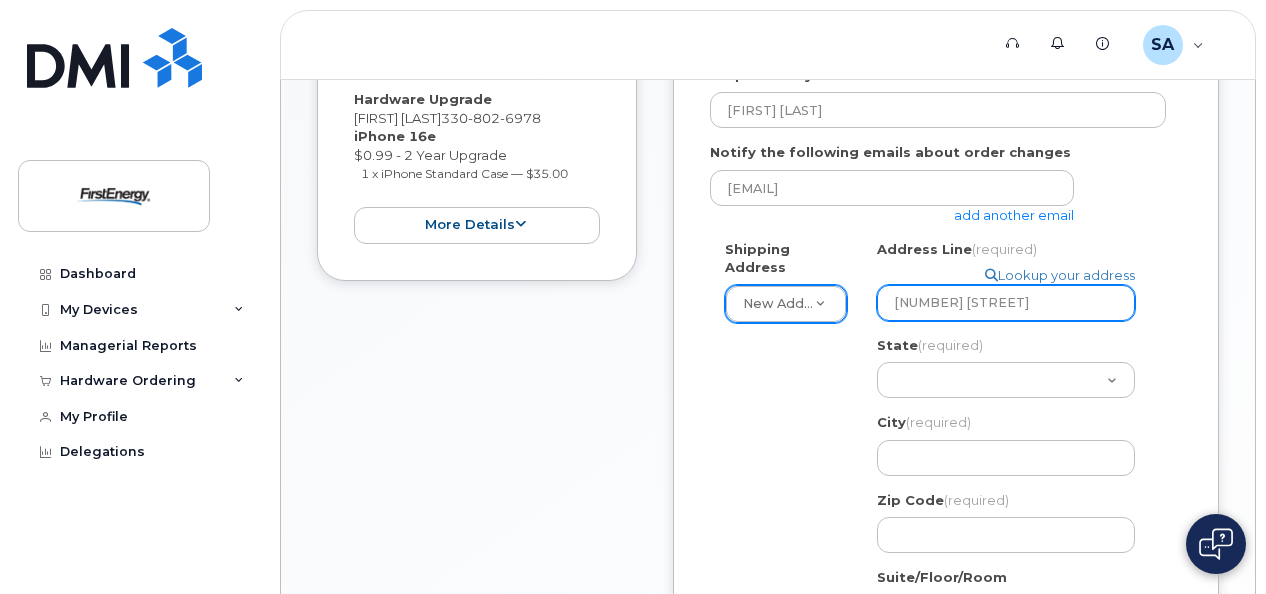 type on "17241 N" 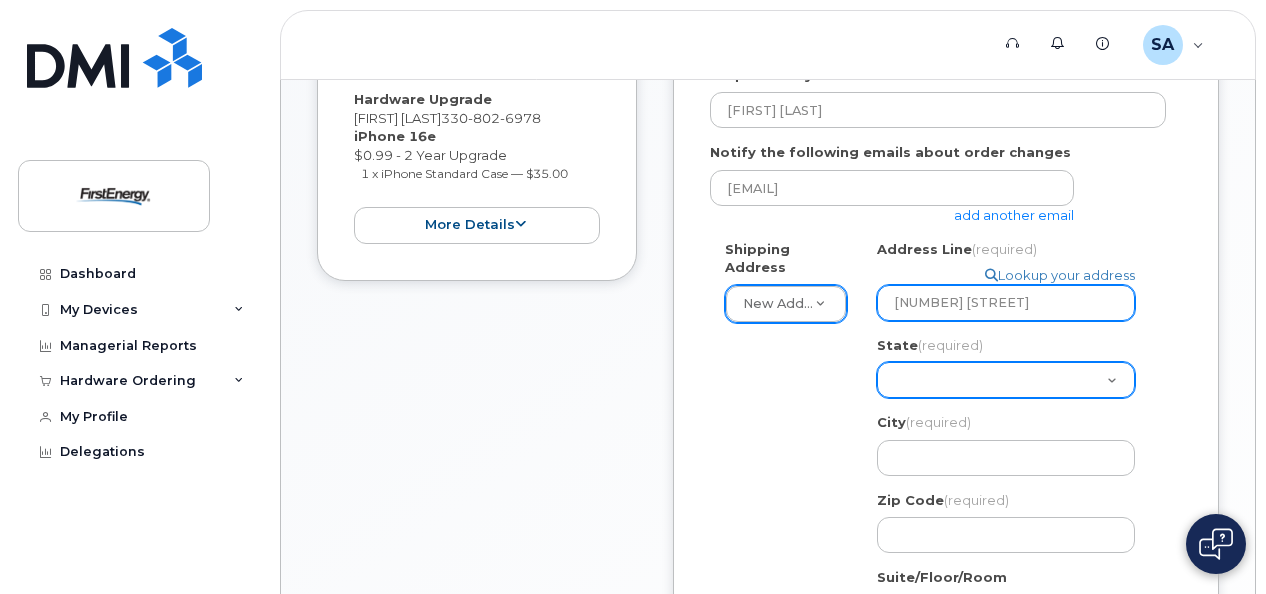 select on "OH" 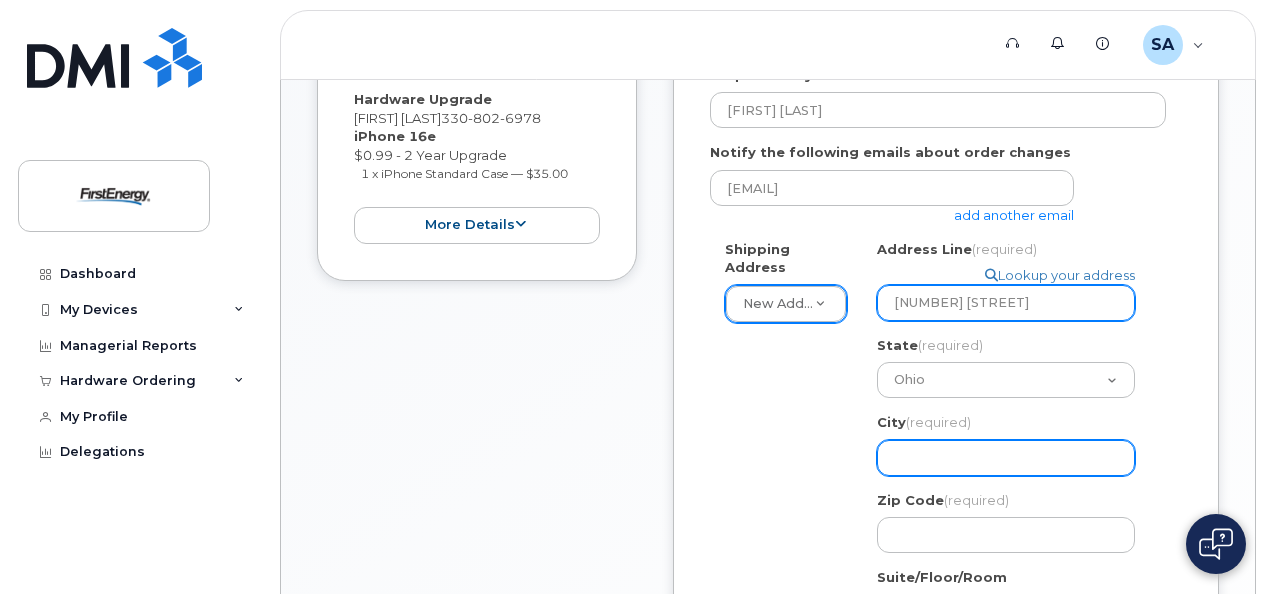 select 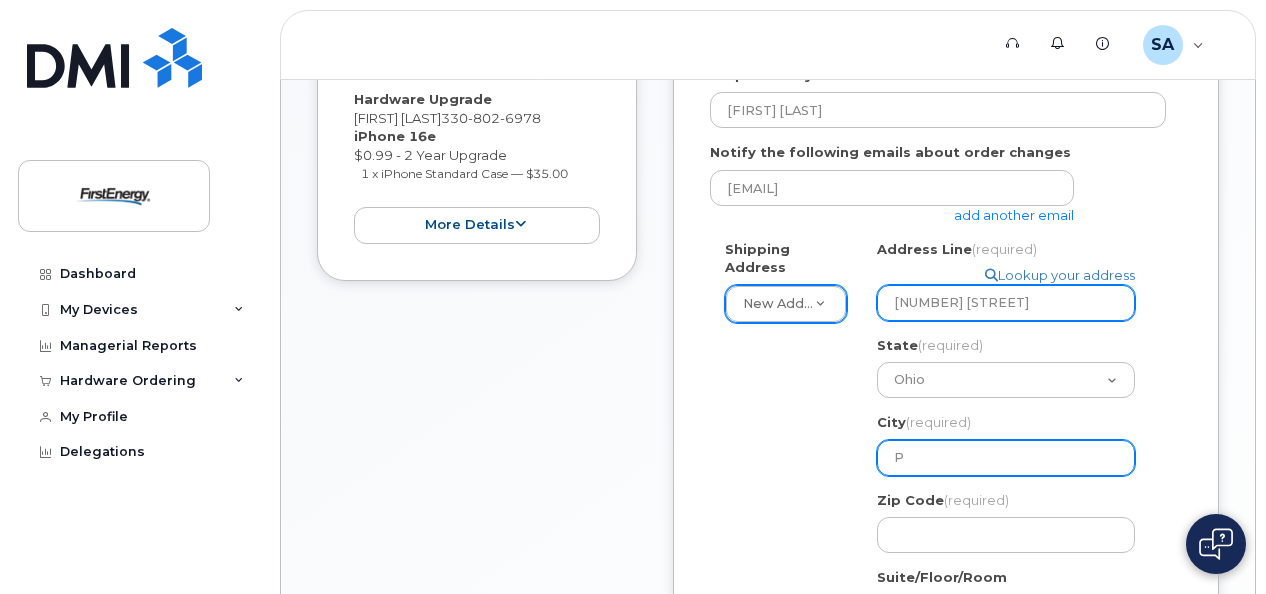 select 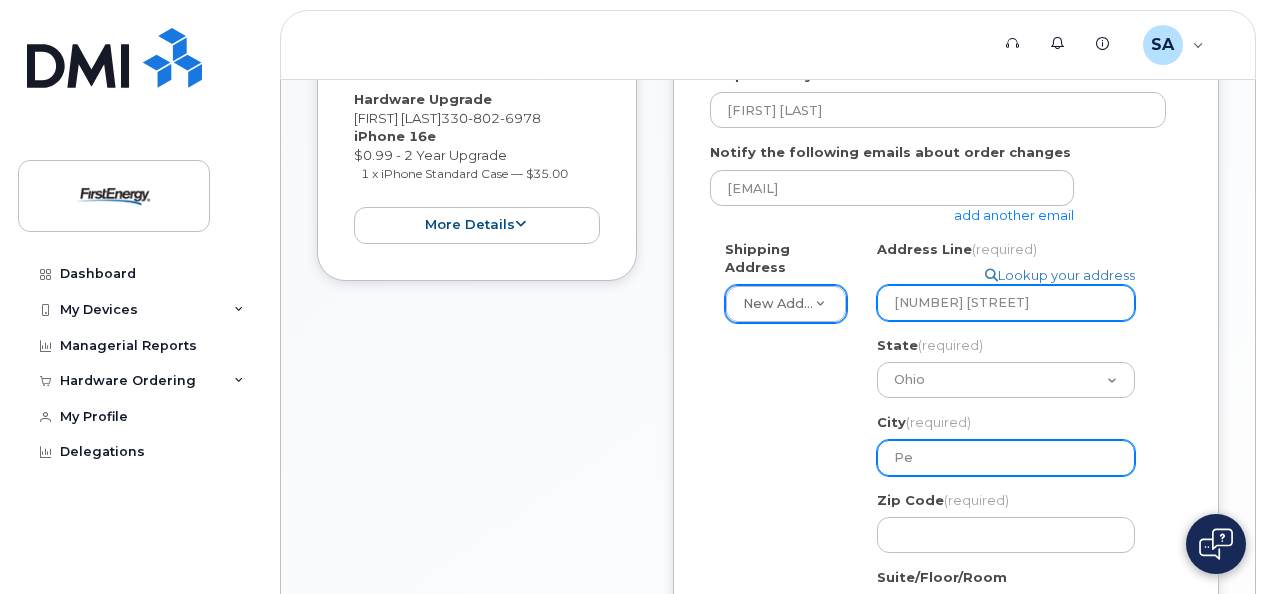 type on "Pem" 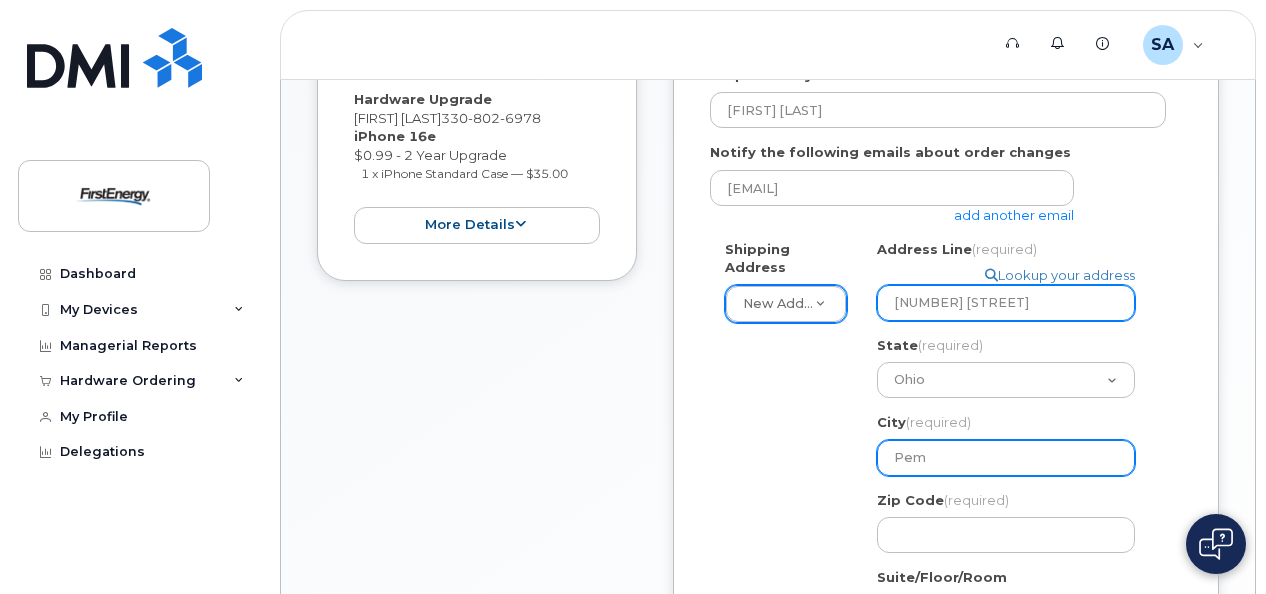 select 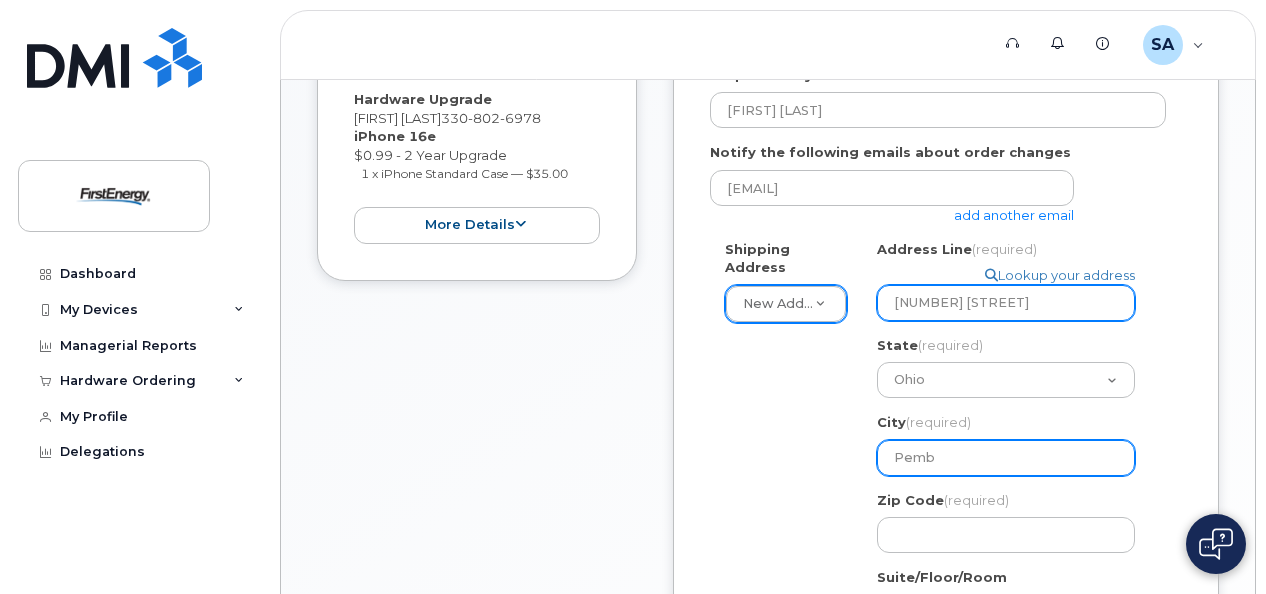 select 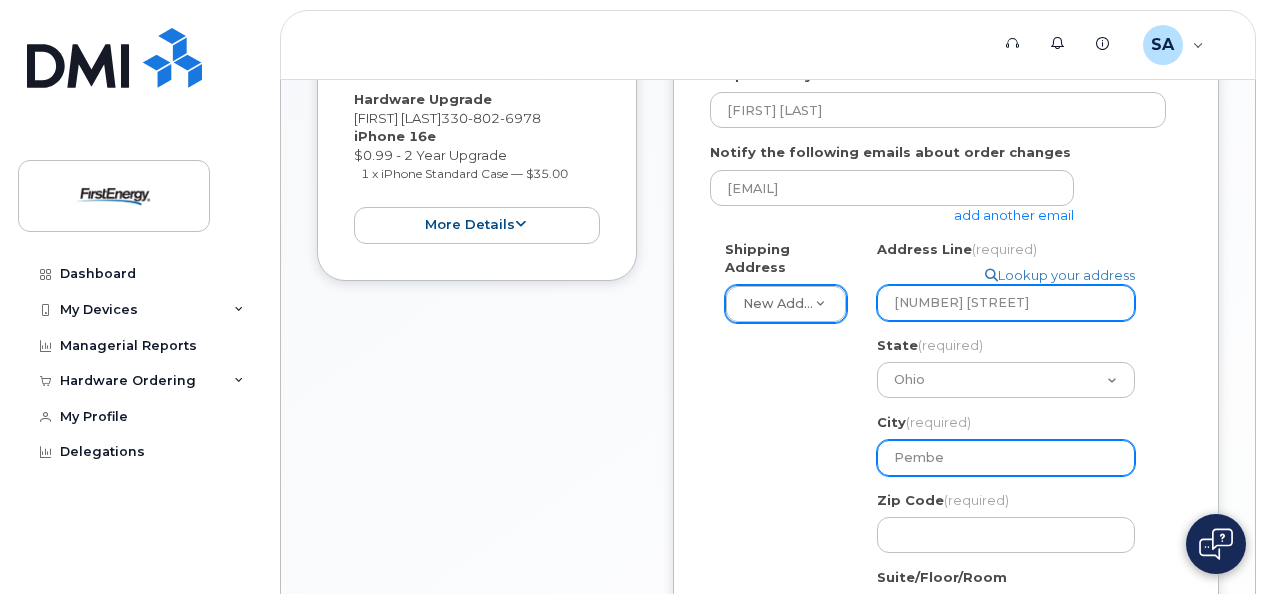 select 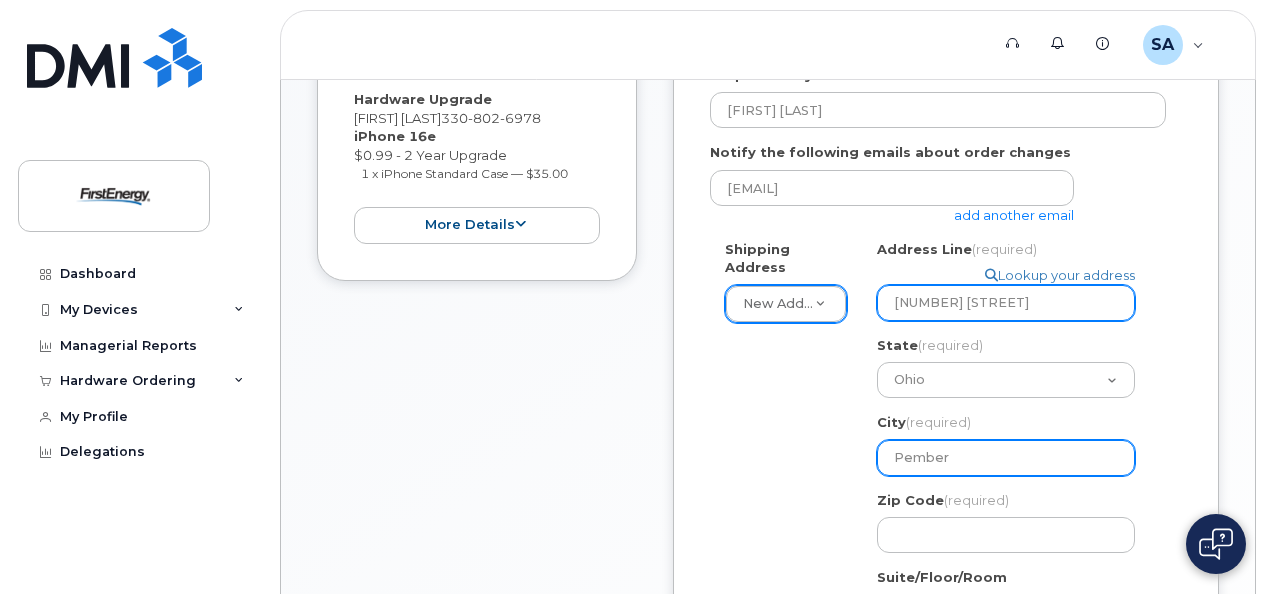 select 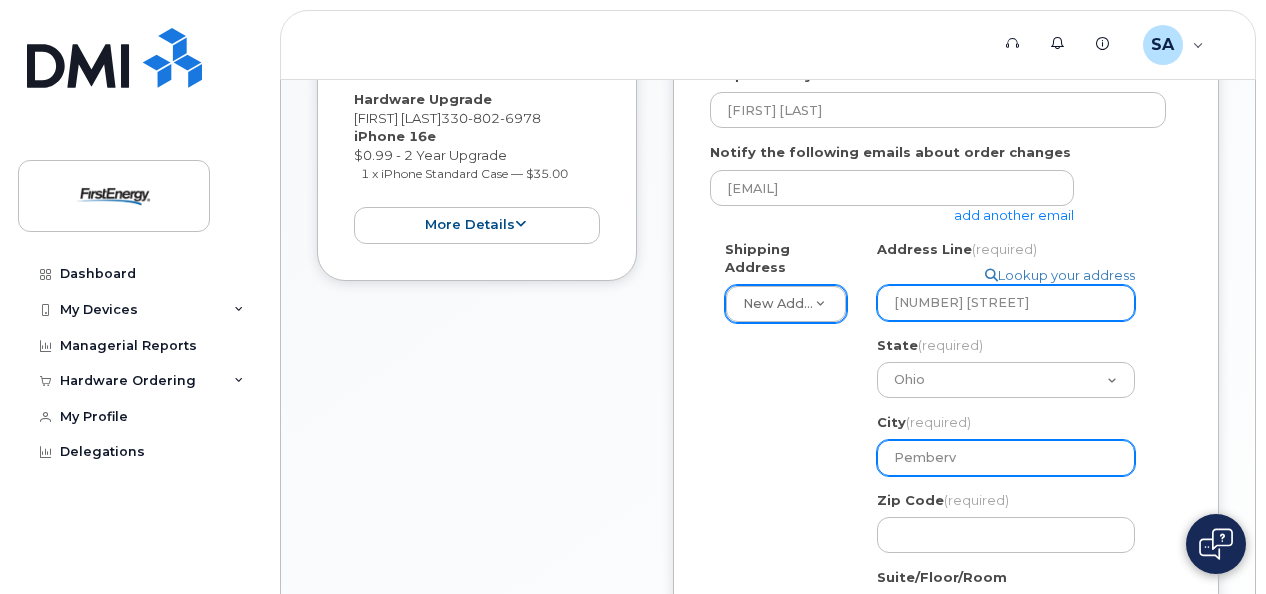 select 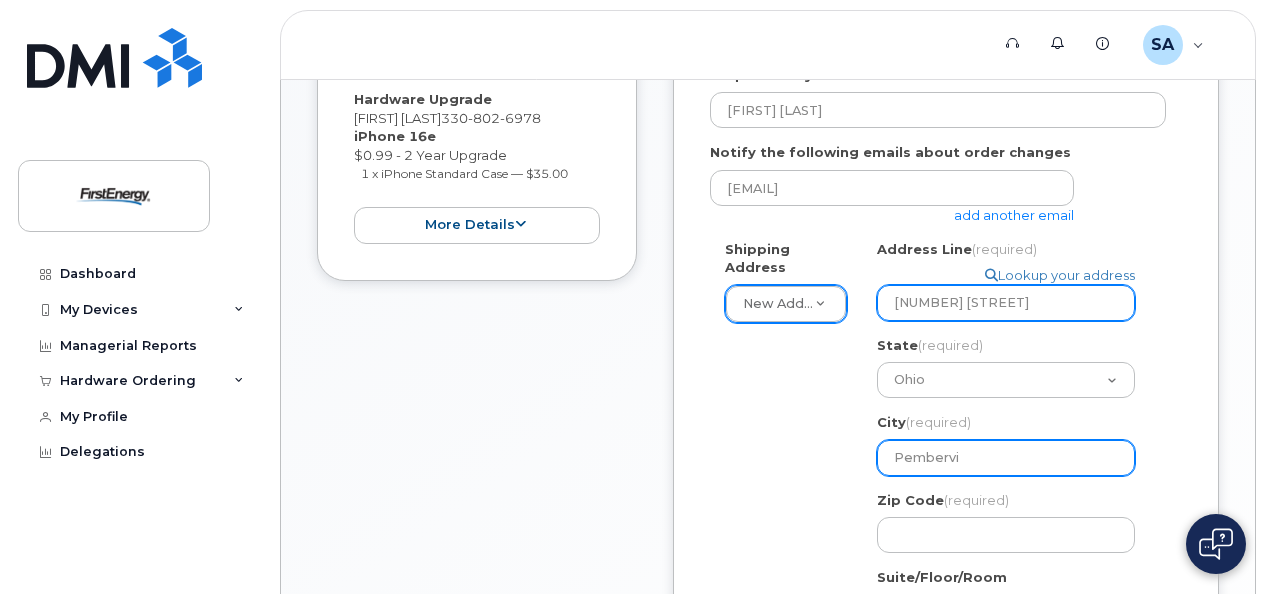 select 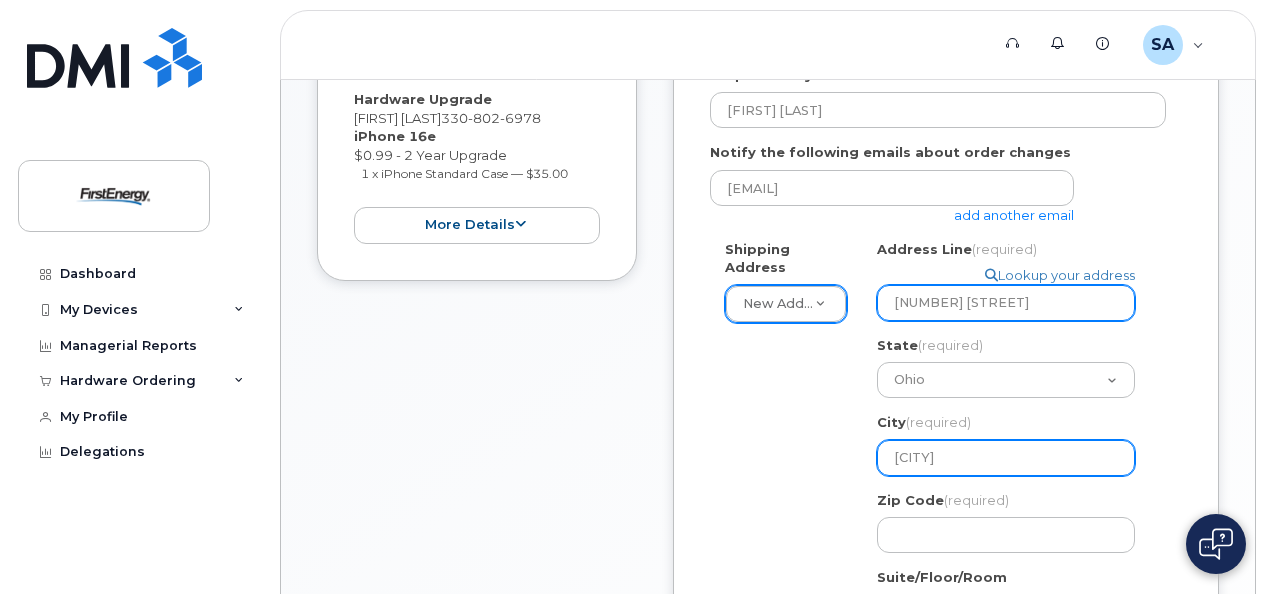 select 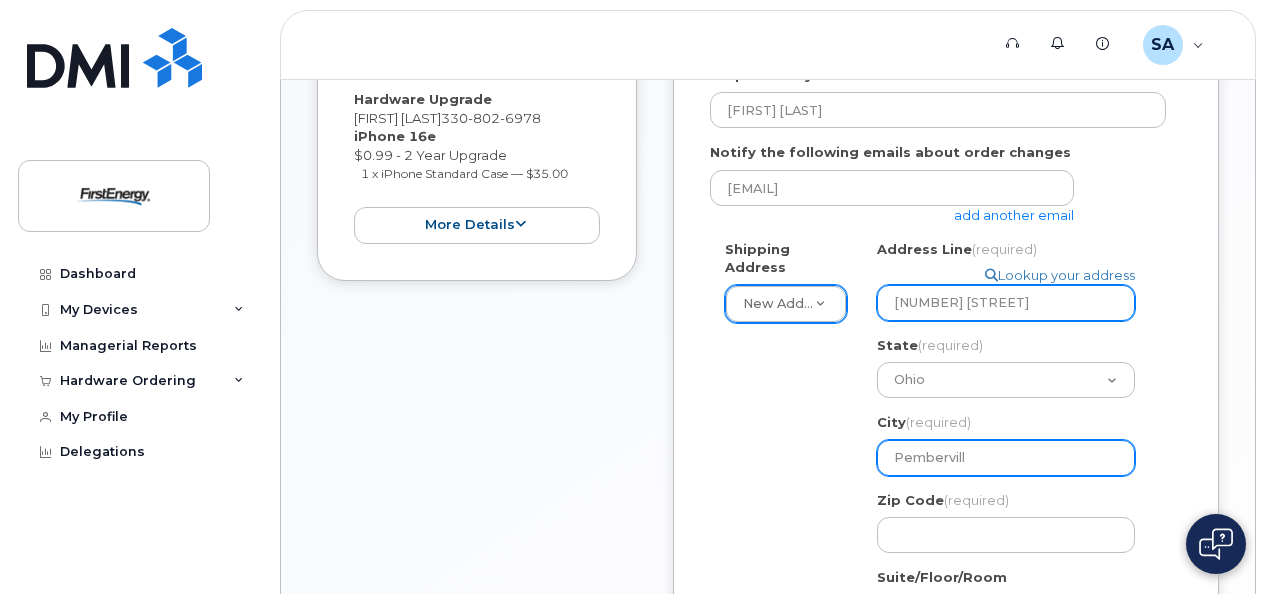 select 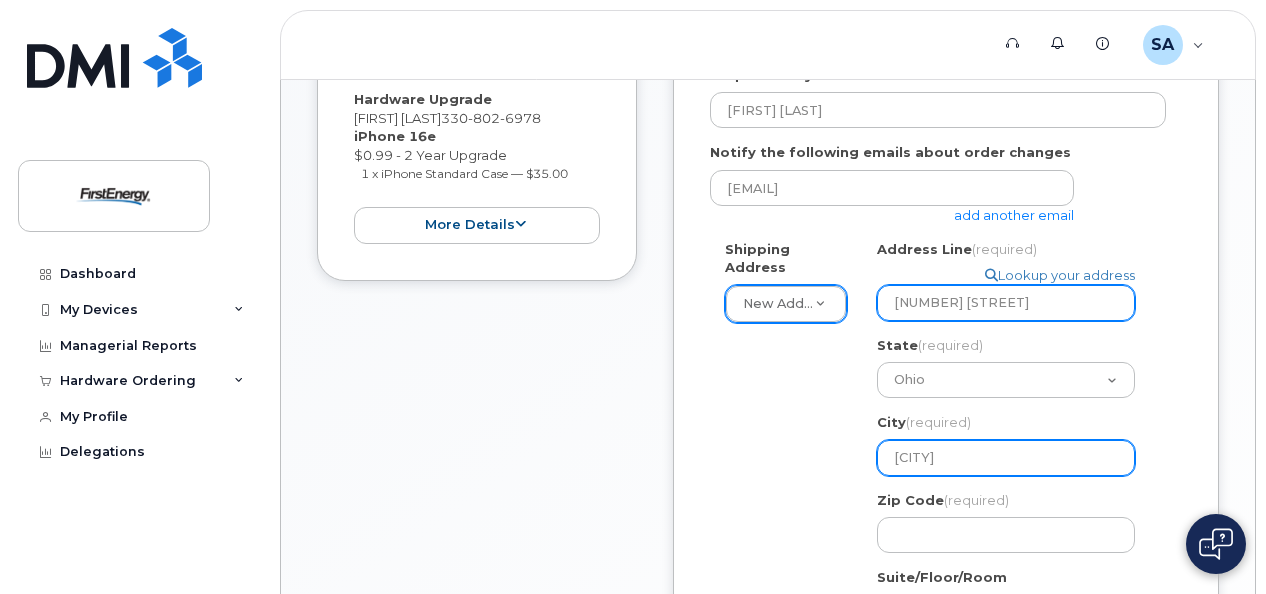 type on "Pemberville" 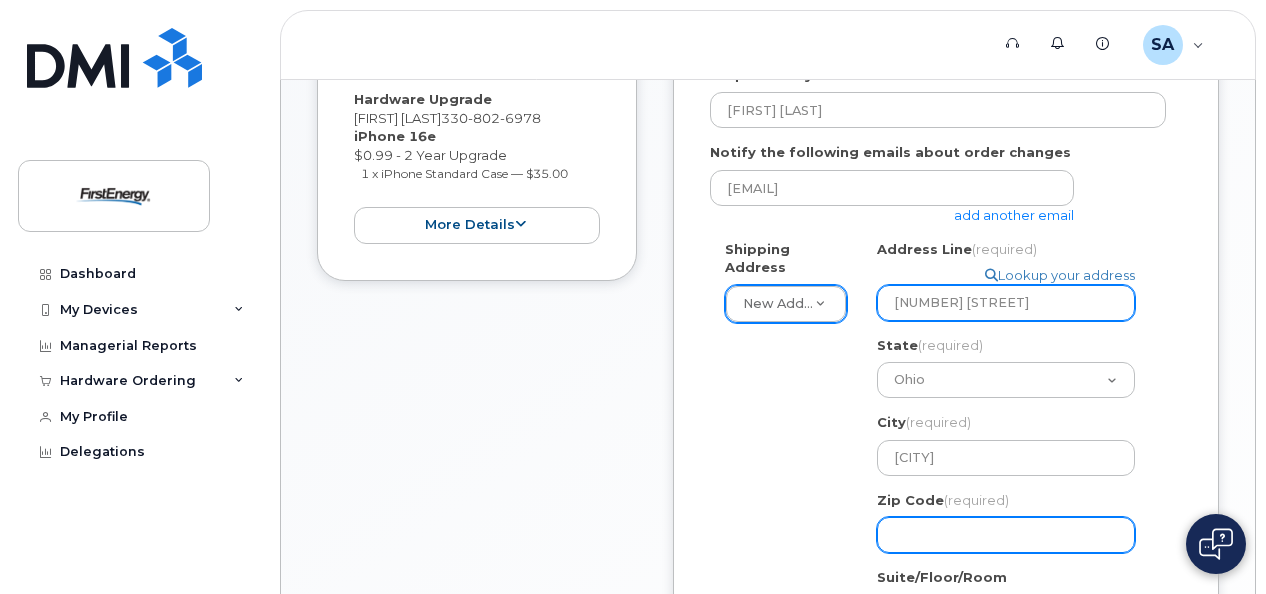 select 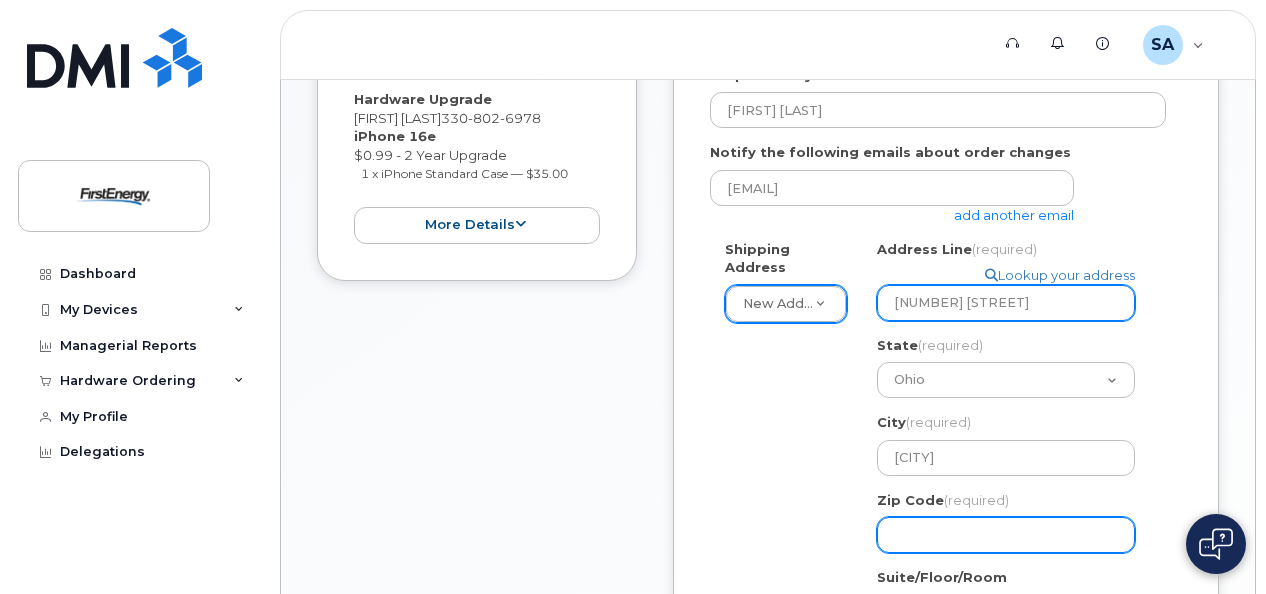 type on "4" 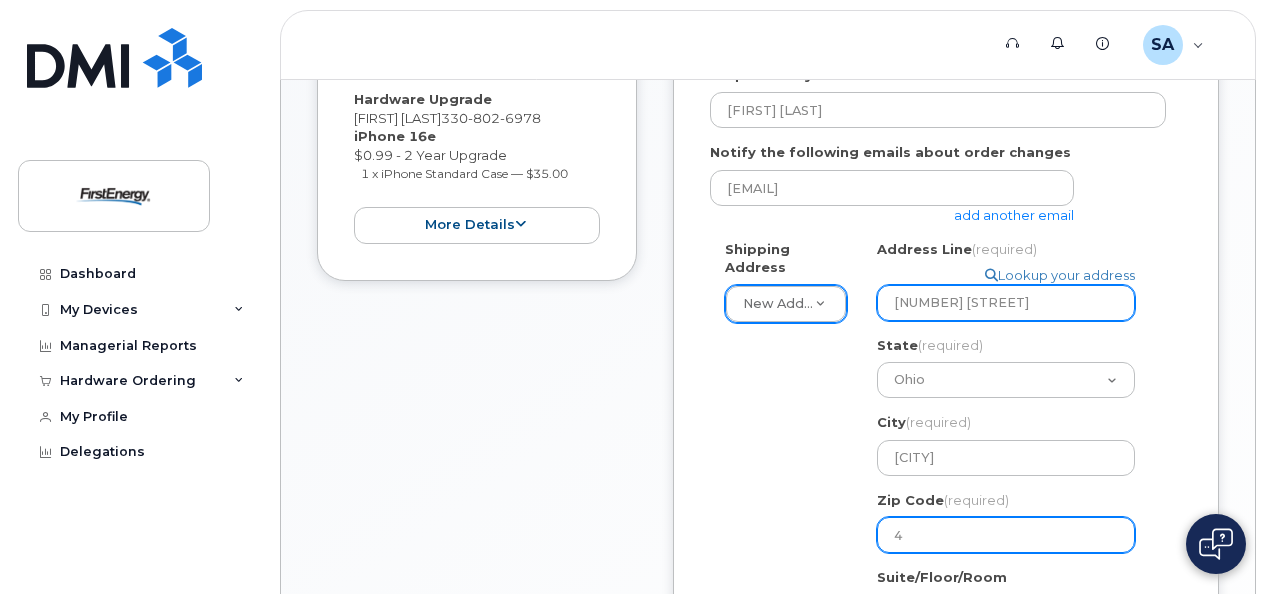 select 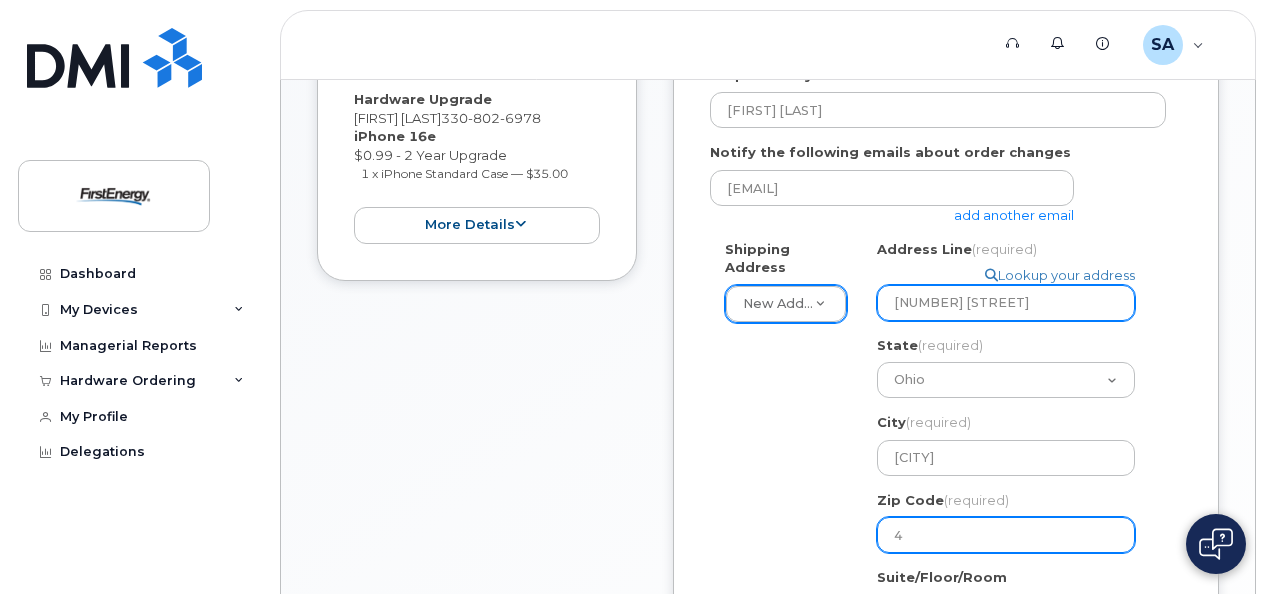 type on "43" 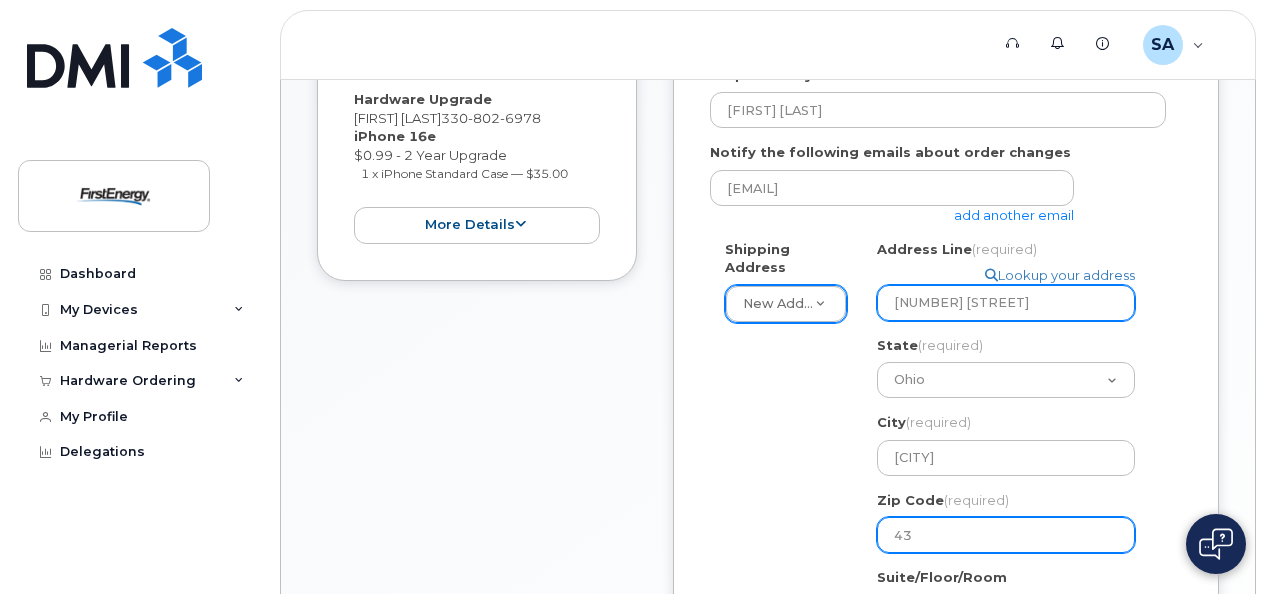 select 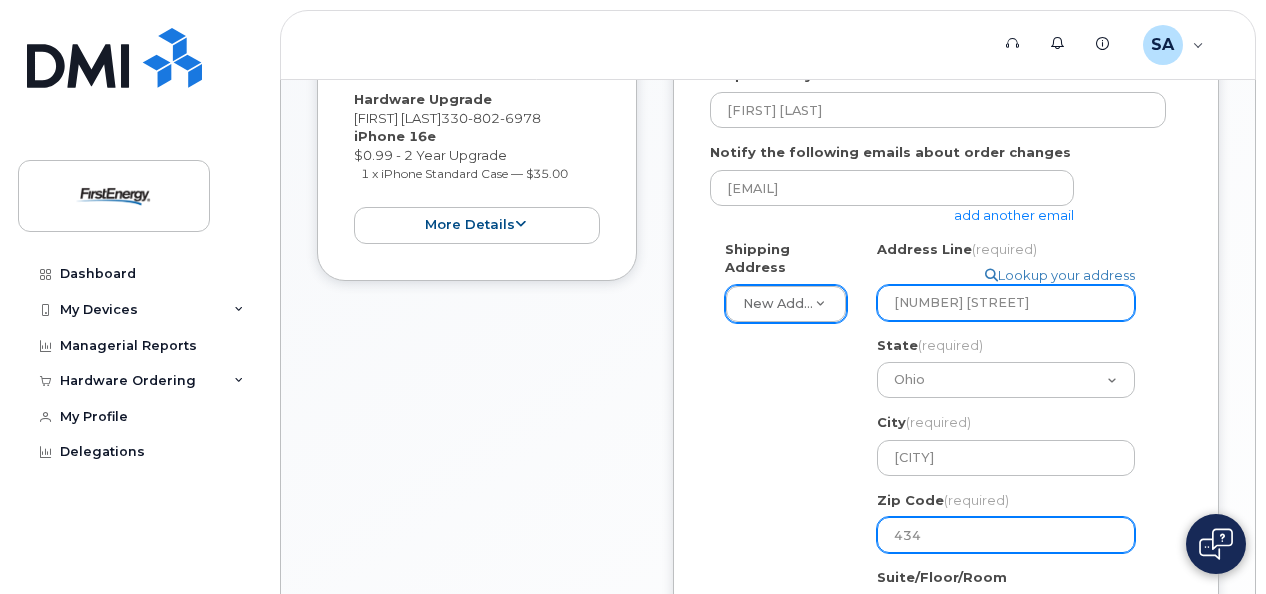 select 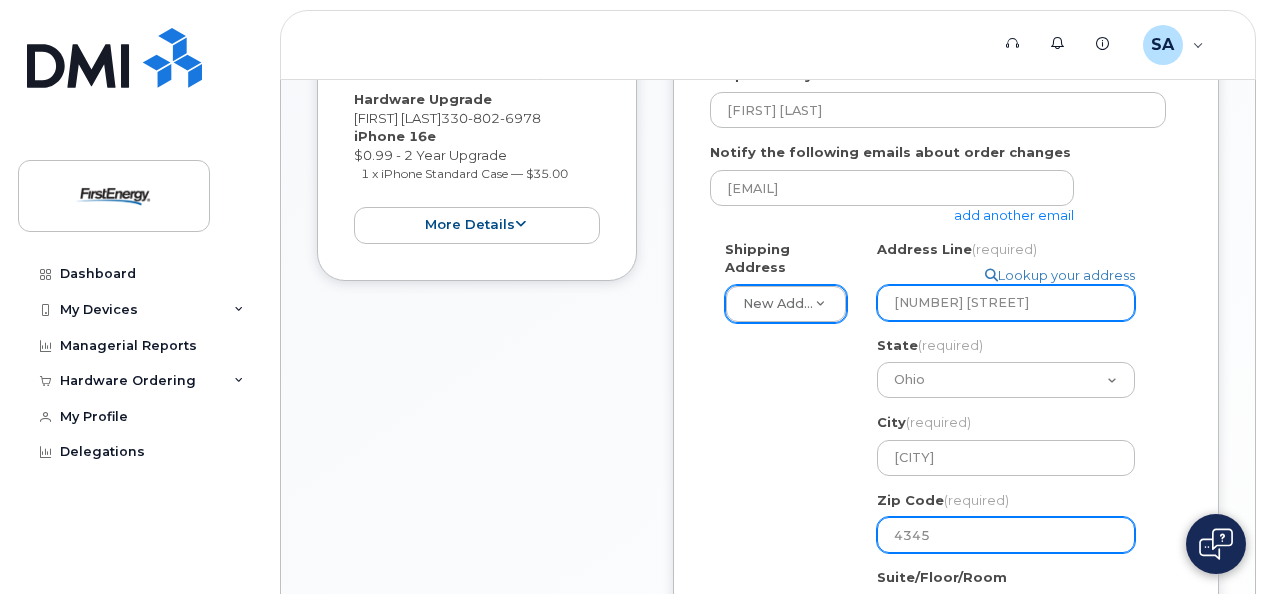 select 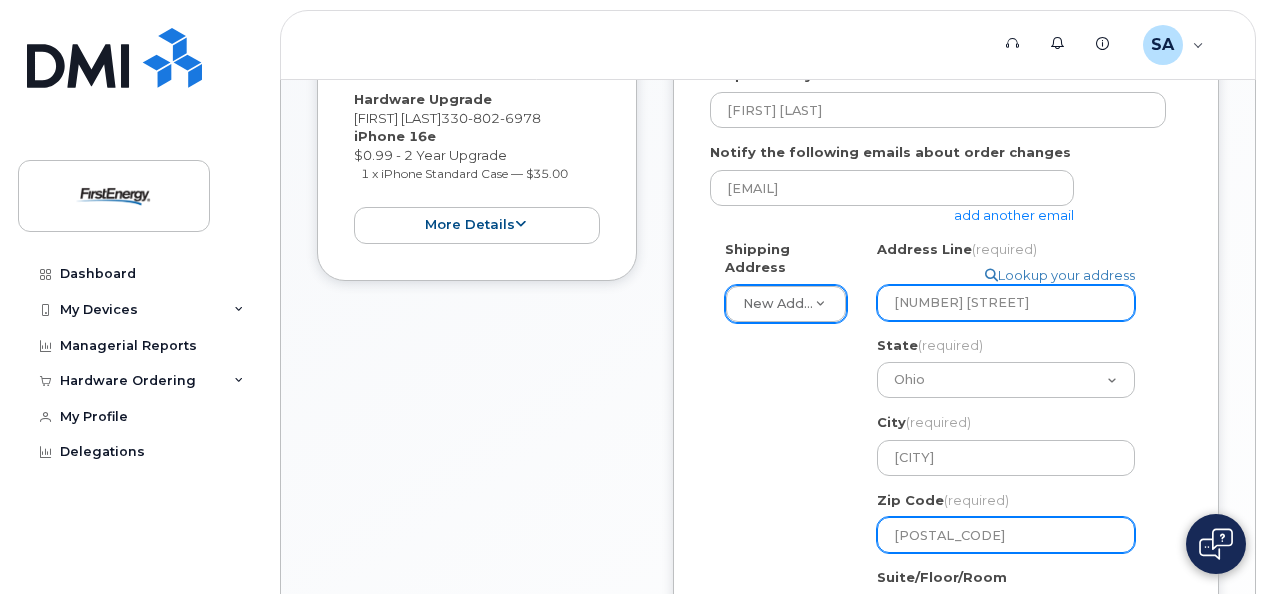 type on "43450" 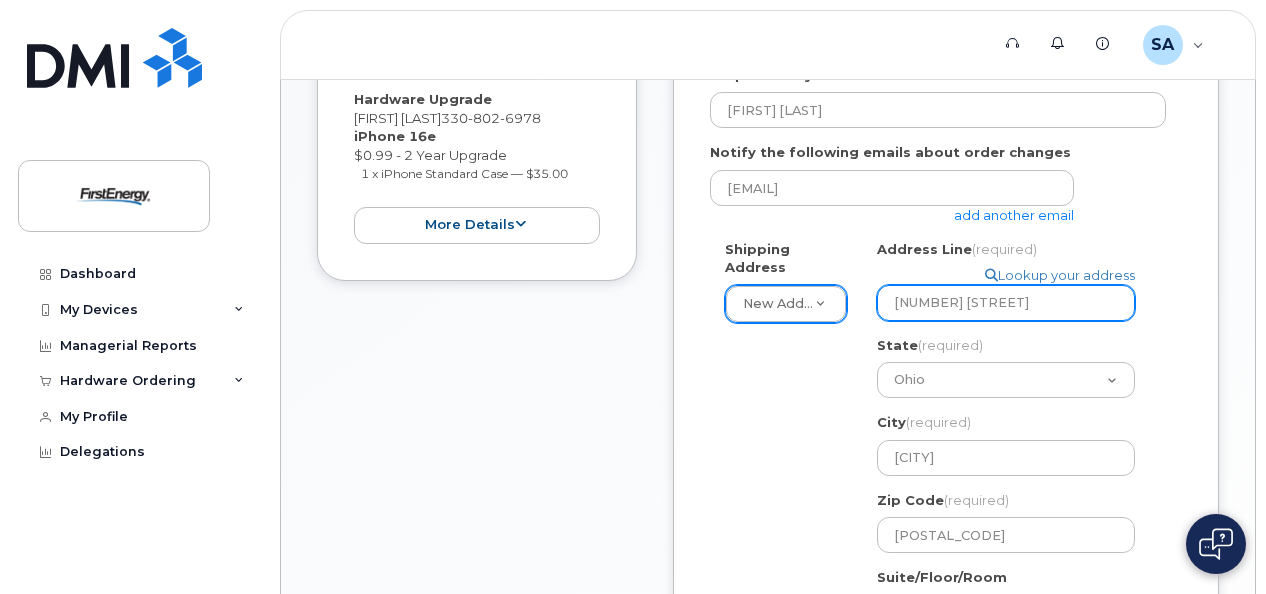scroll, scrollTop: 749, scrollLeft: 0, axis: vertical 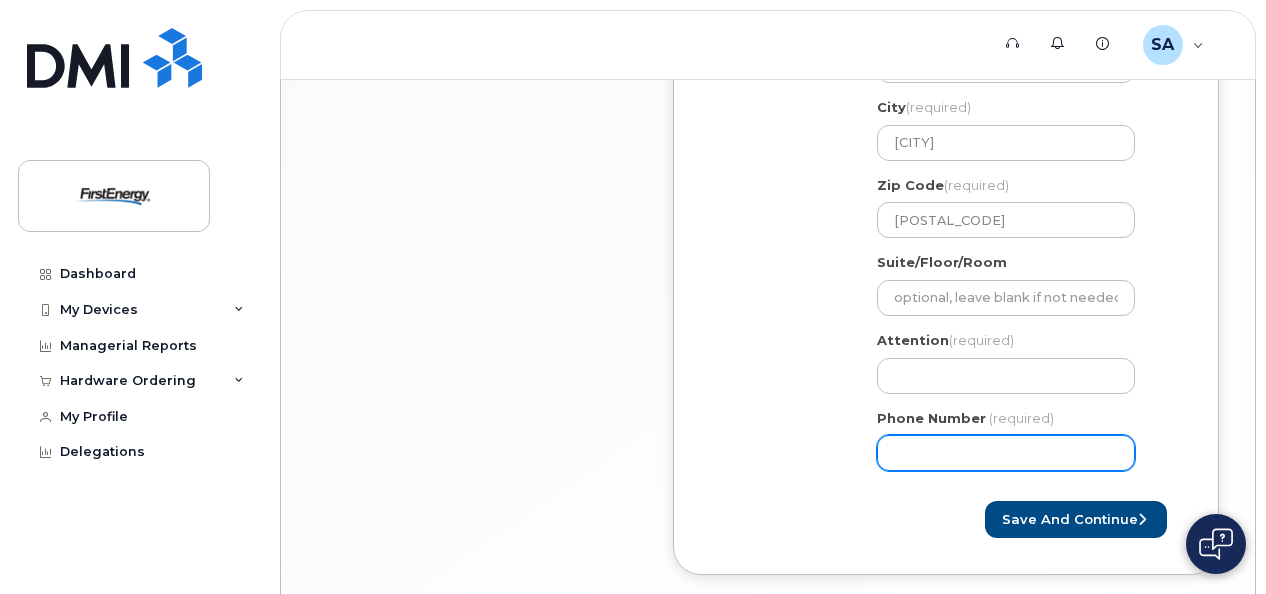 click on "Phone Number" 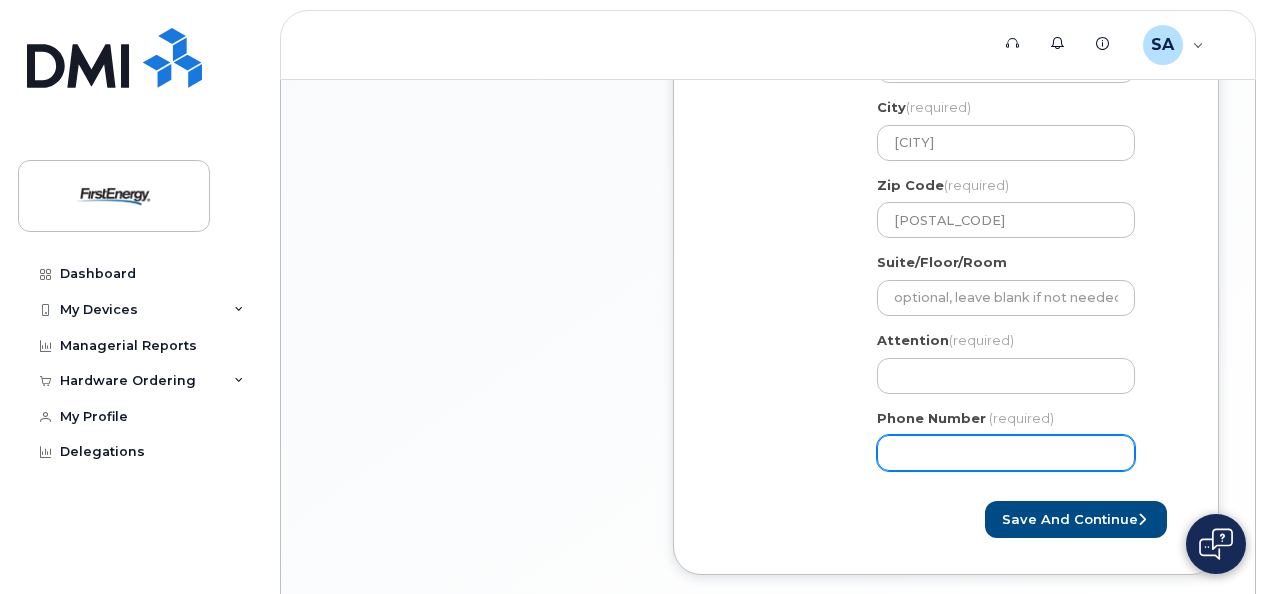type on "419262952" 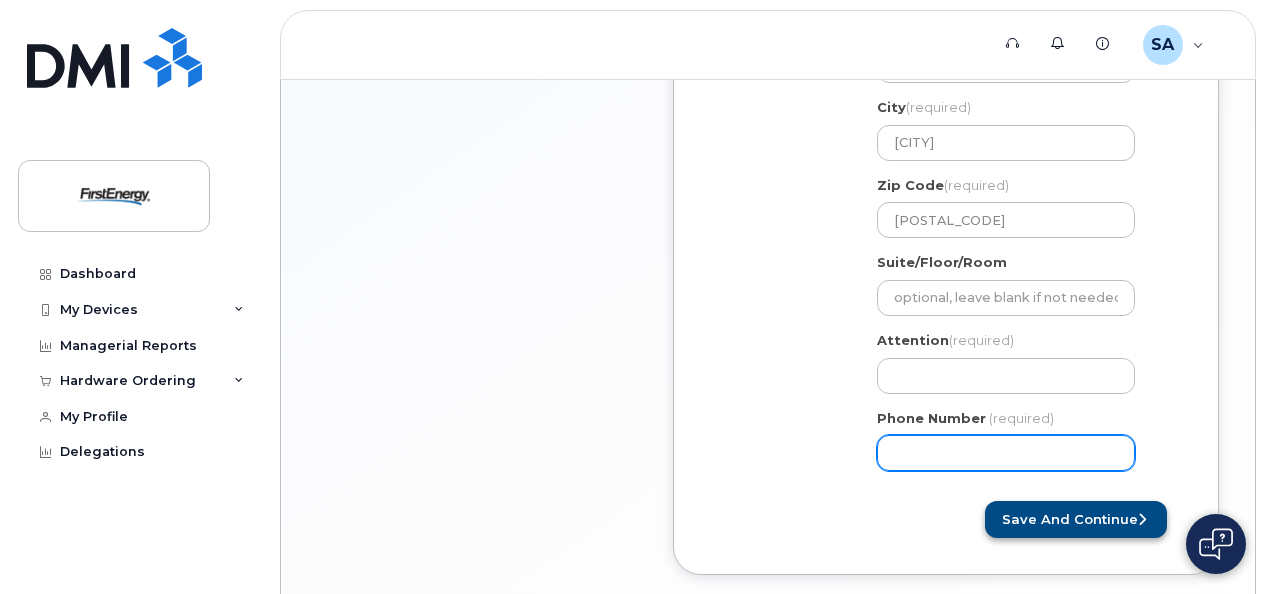 type on "4192629520" 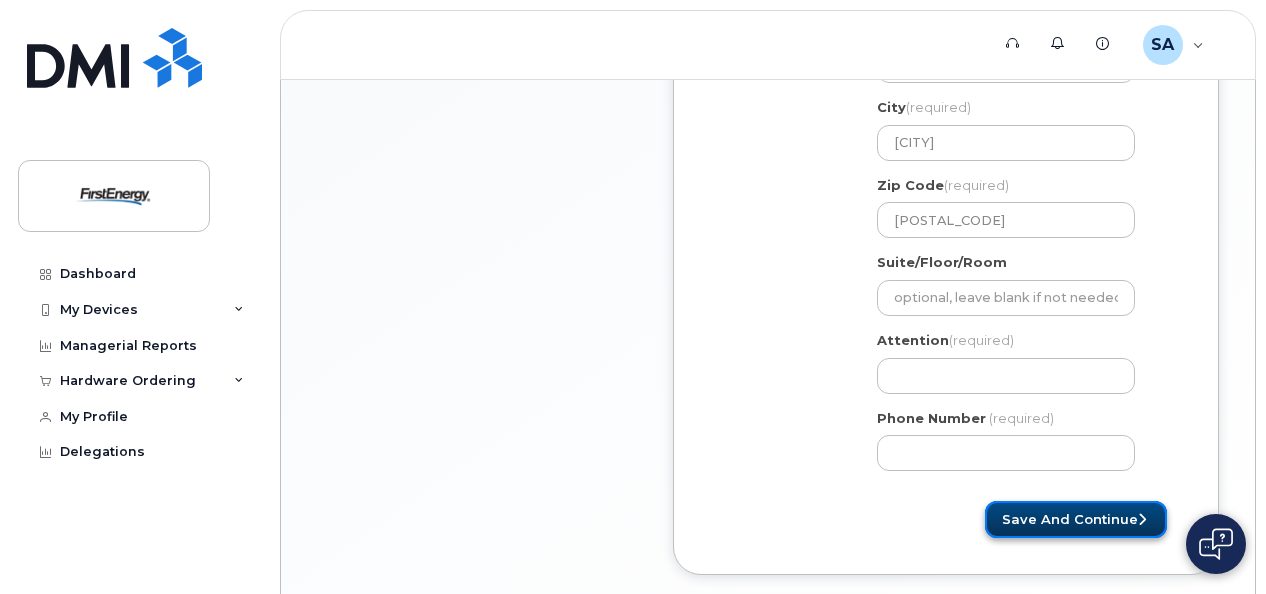 click on "Save and Continue" 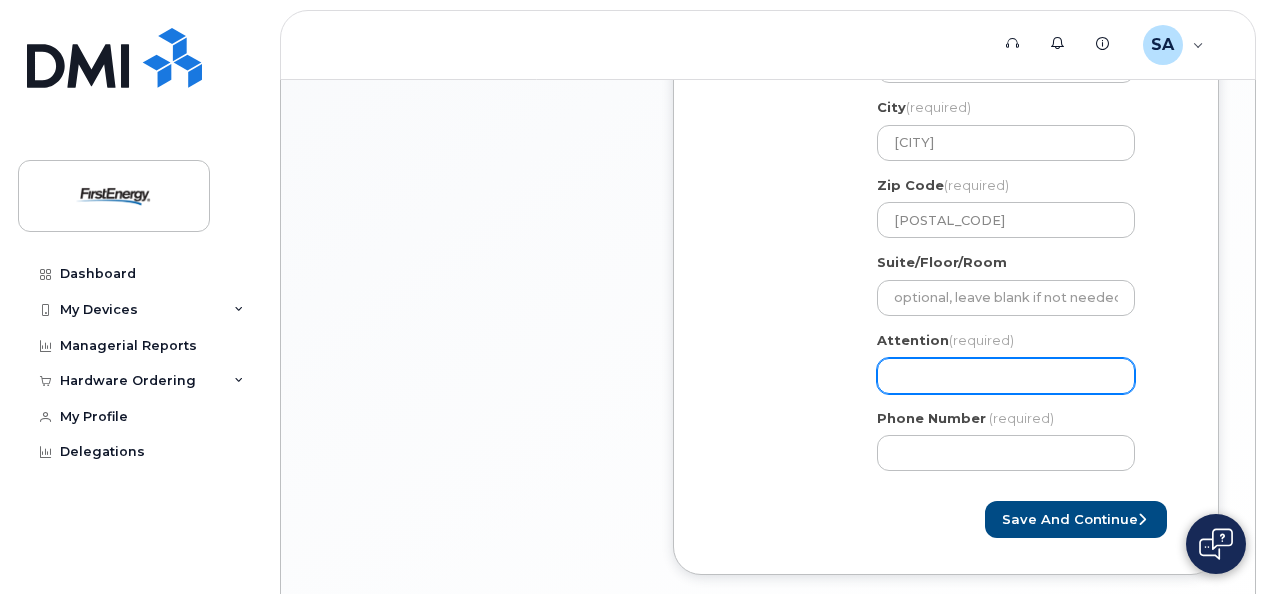 click on "Attention
(required)" 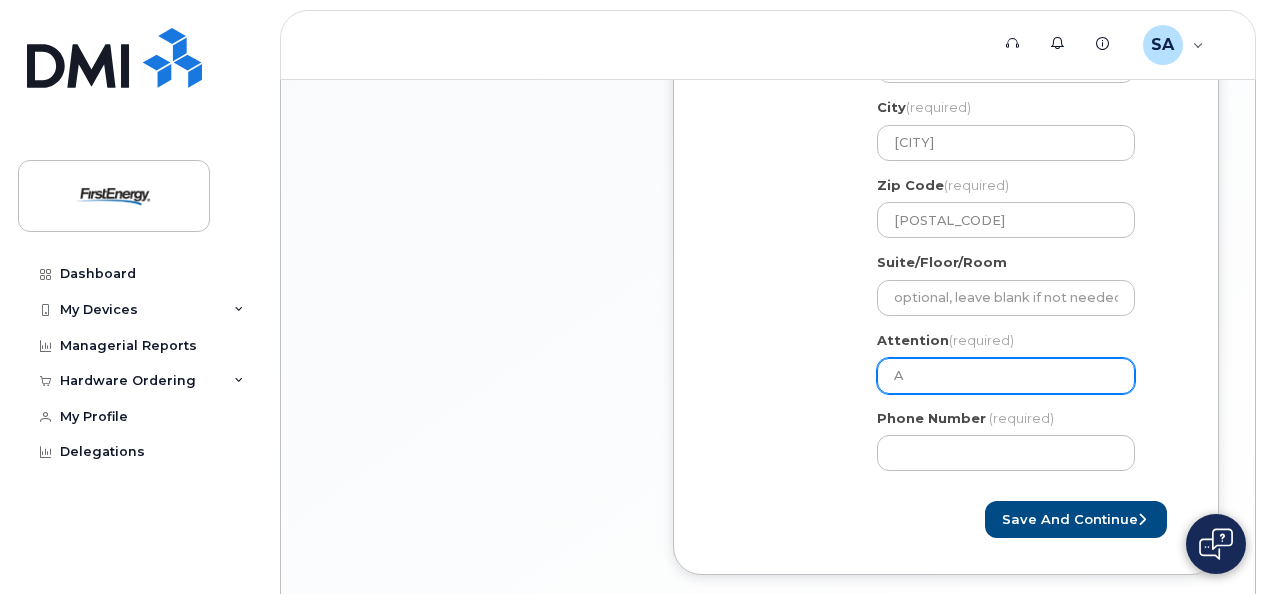 select 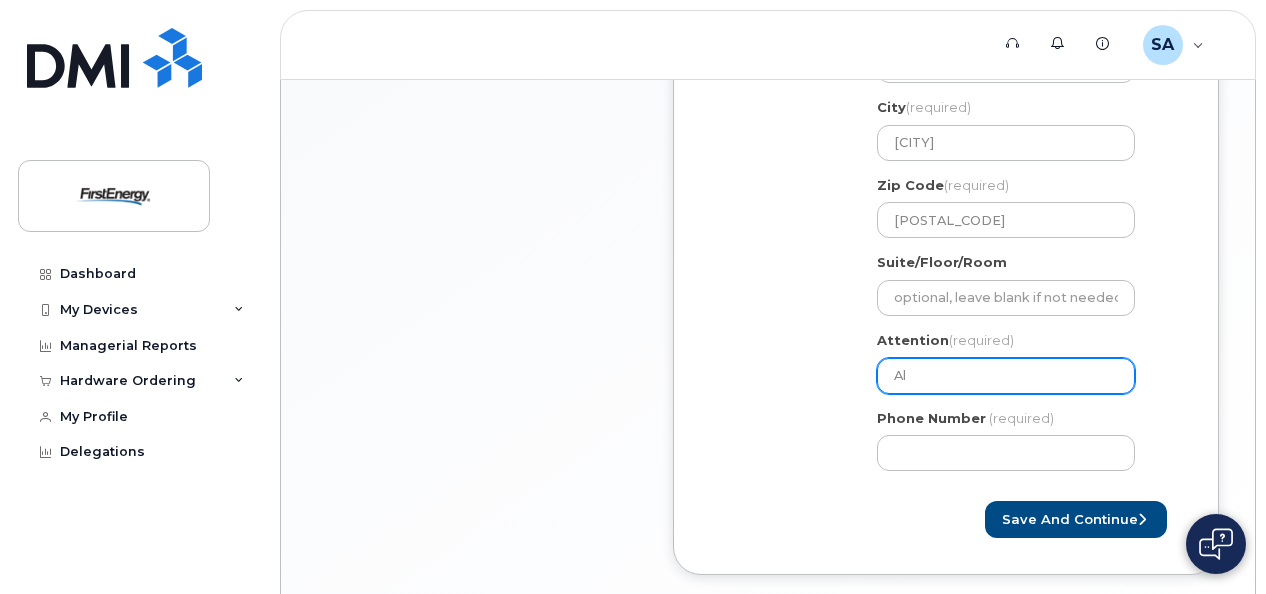 select 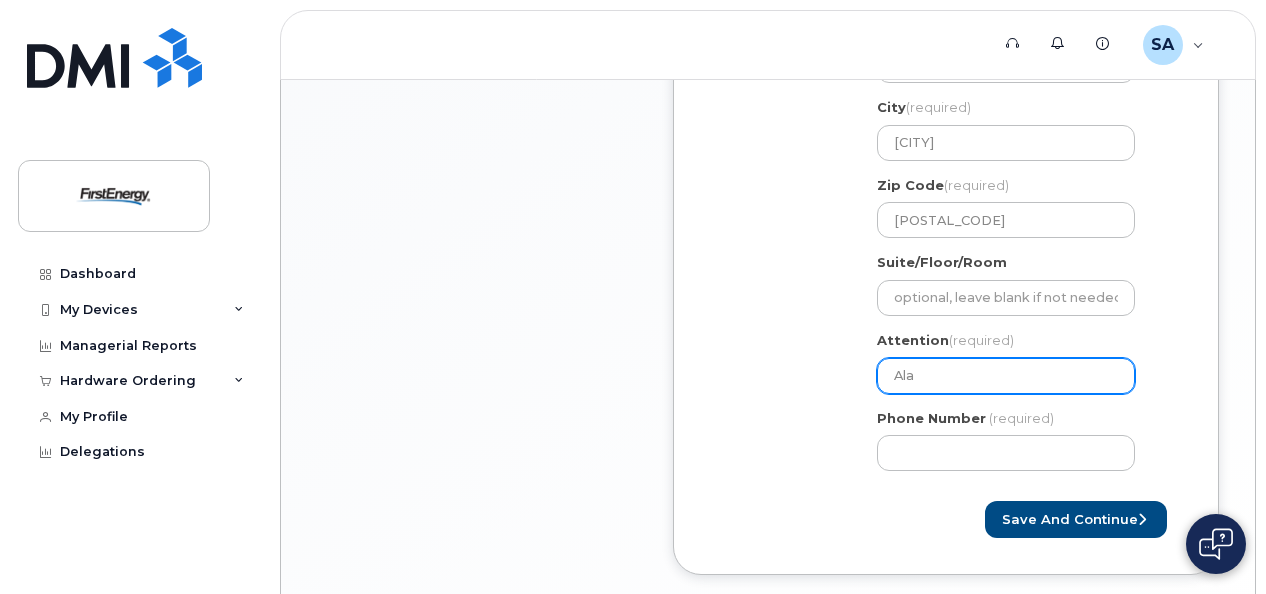select 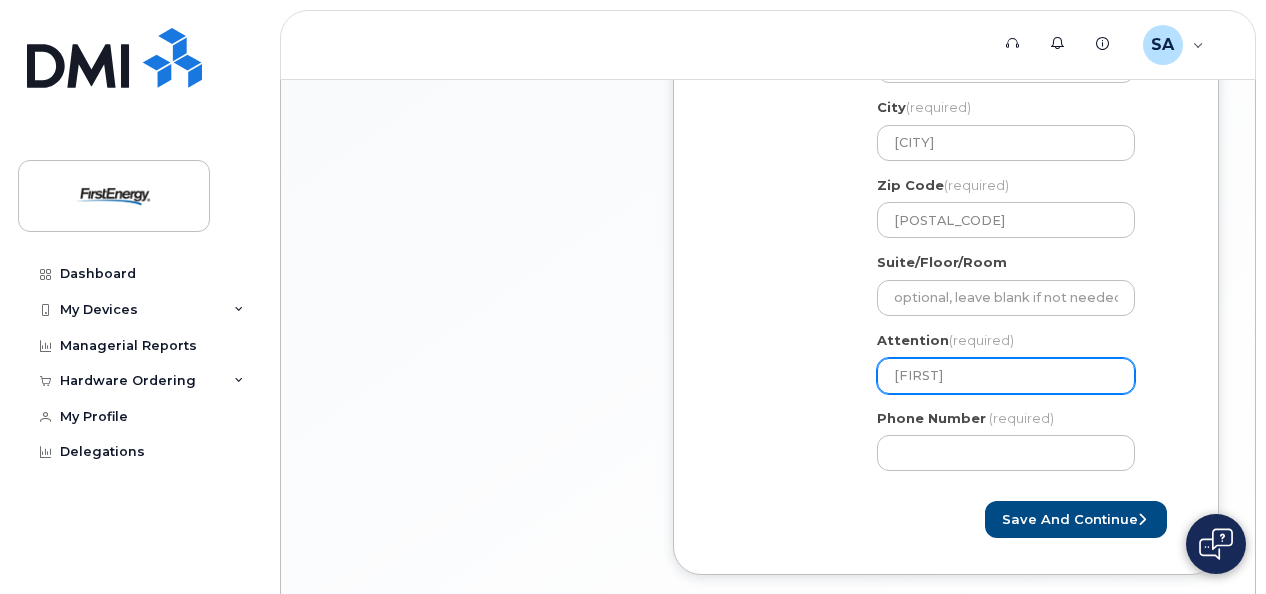 type on "Alan" 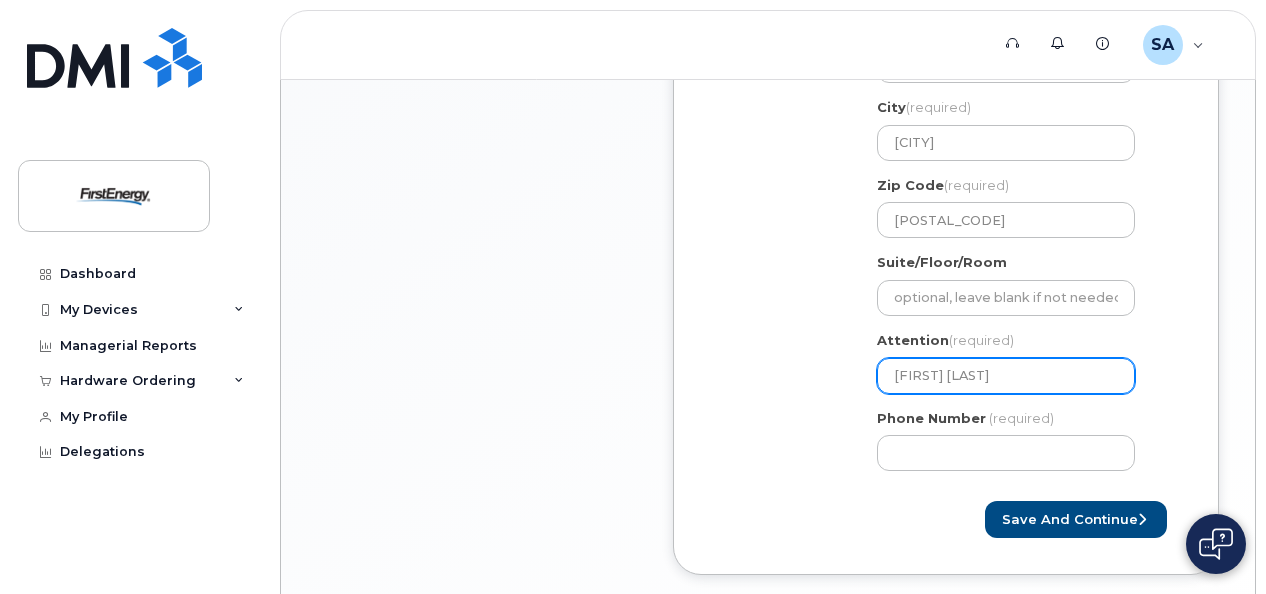 select 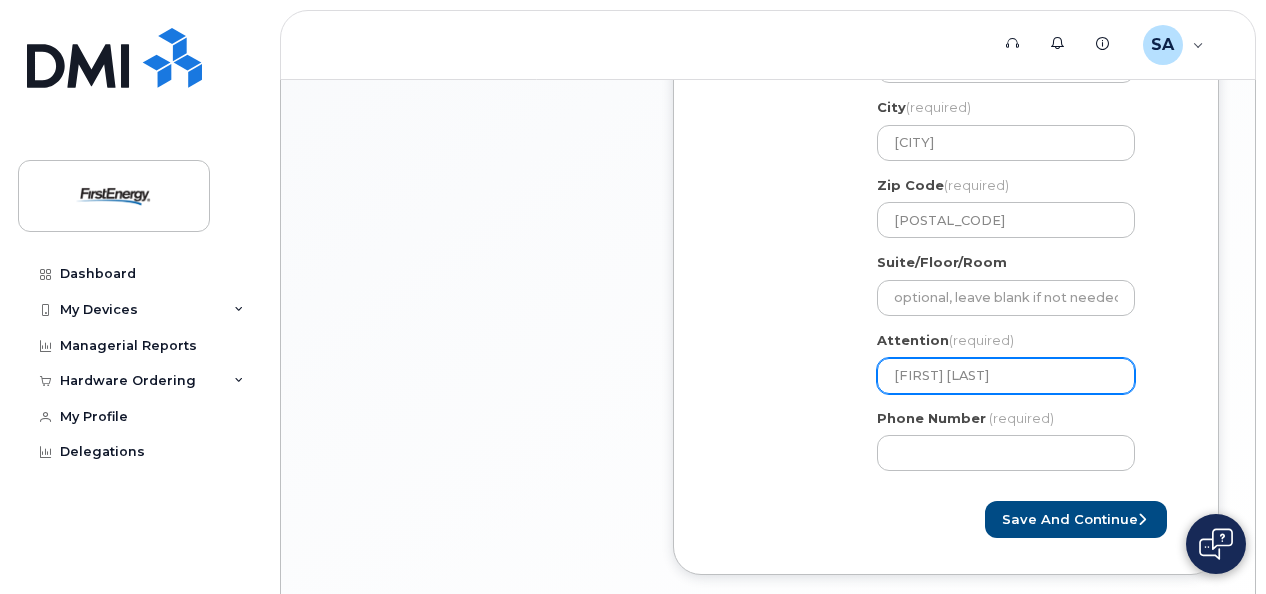 select 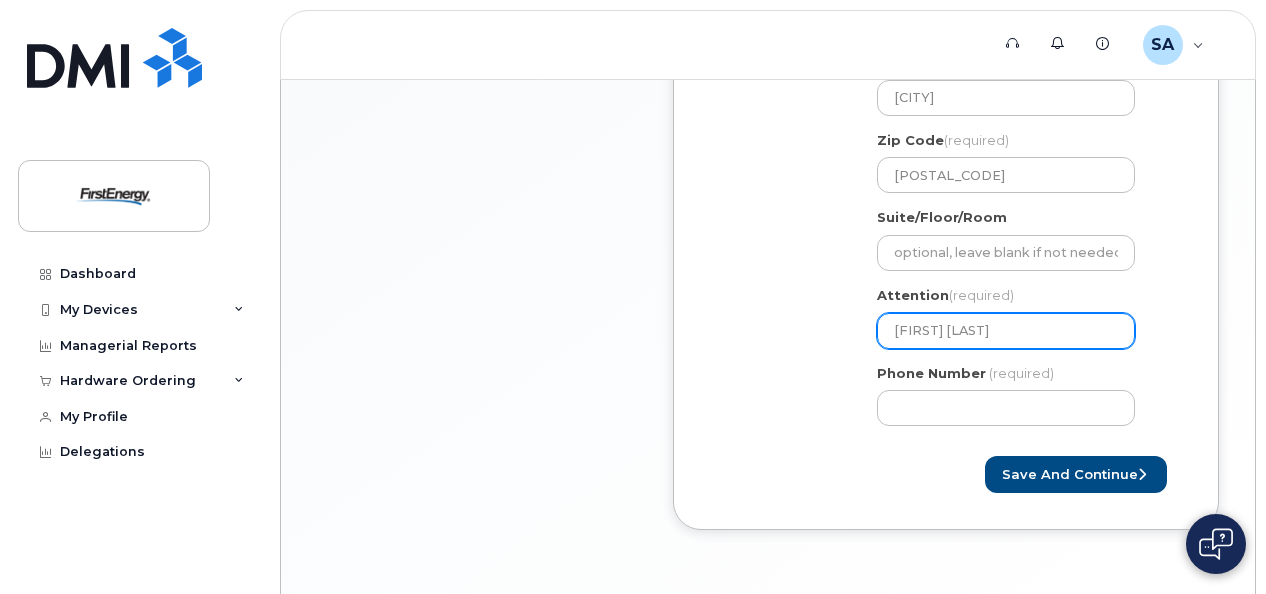scroll, scrollTop: 857, scrollLeft: 0, axis: vertical 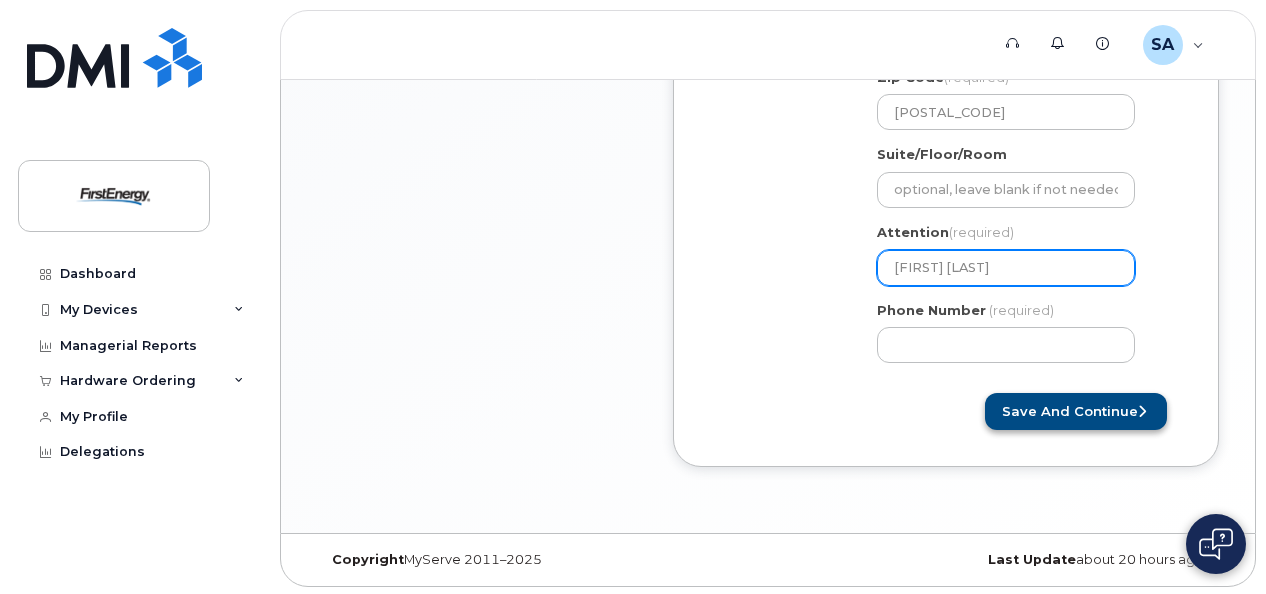 type on "[FIRST] [LAST]" 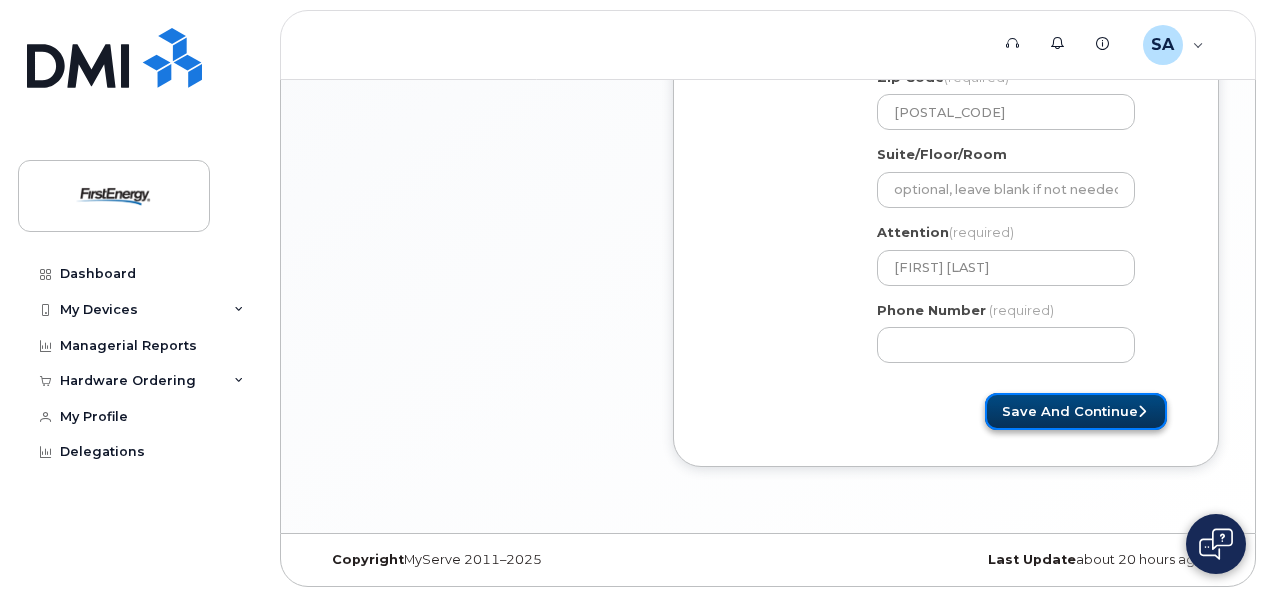 click on "Save and Continue" 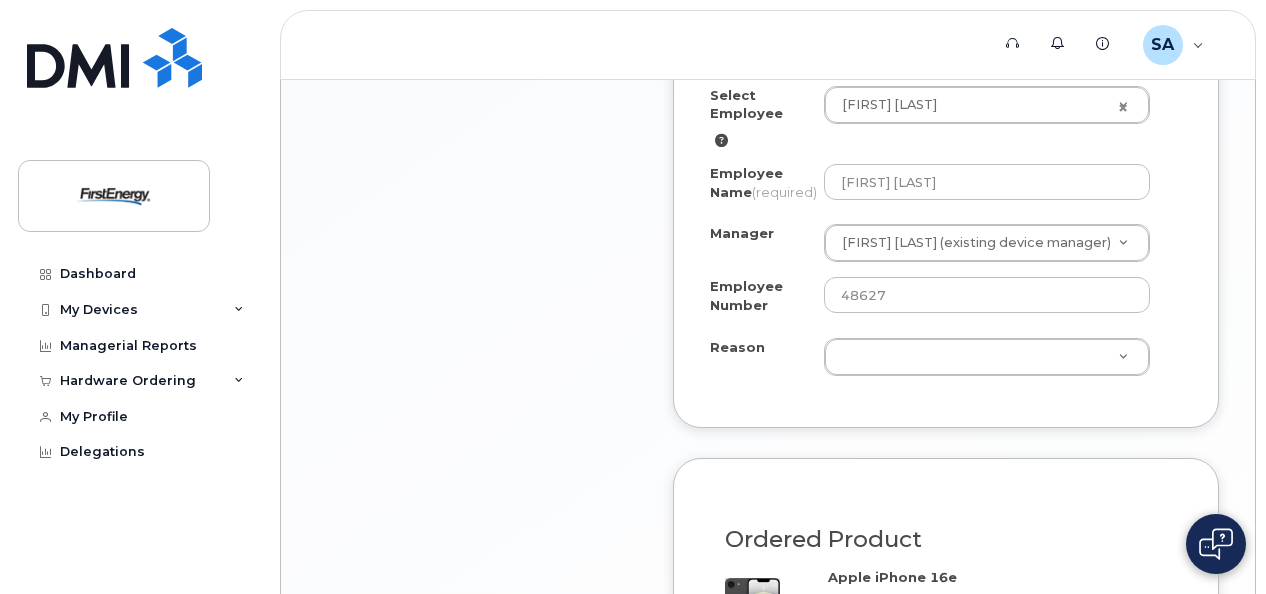 scroll, scrollTop: 1251, scrollLeft: 0, axis: vertical 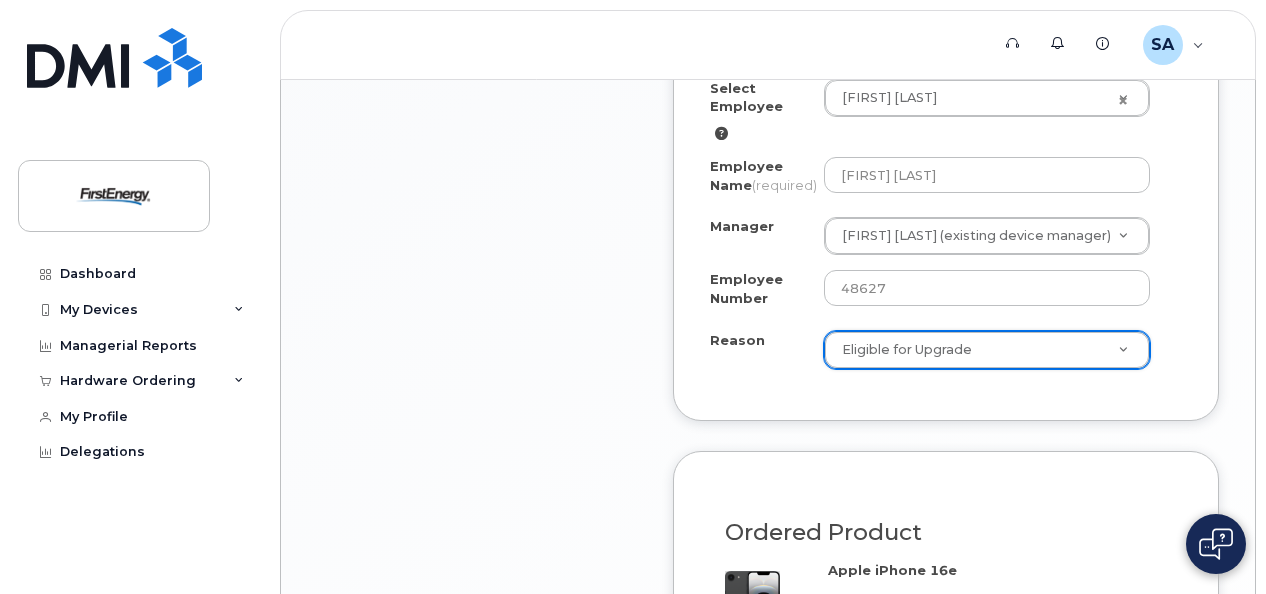 select on "eligible_for_upgrade" 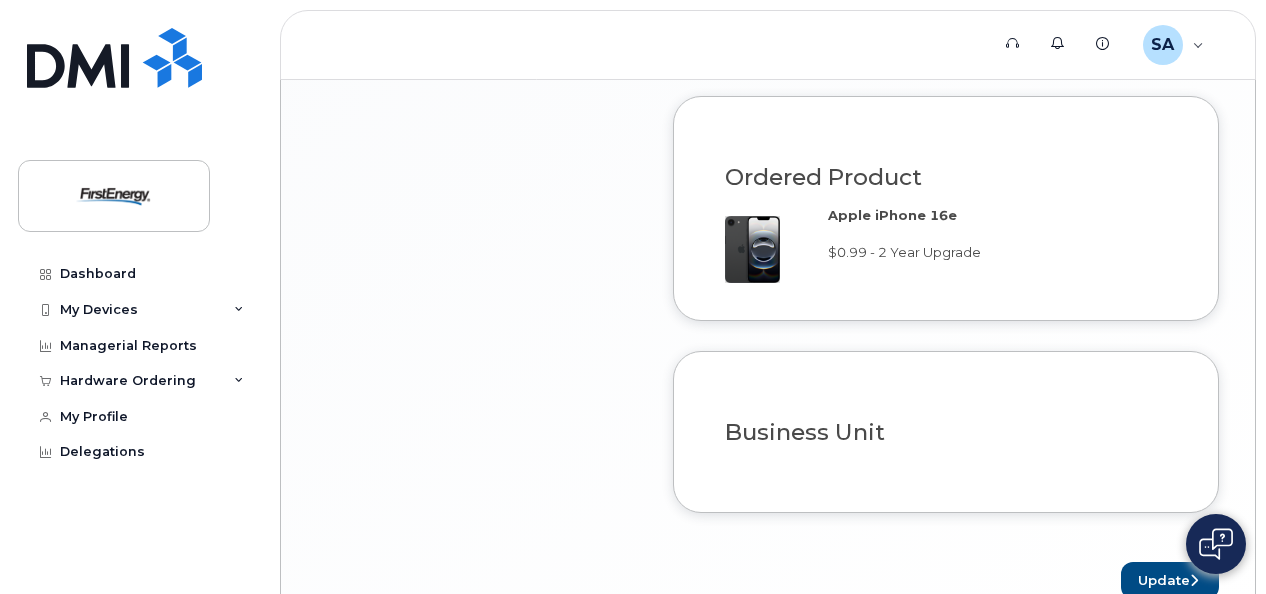 scroll, scrollTop: 1720, scrollLeft: 0, axis: vertical 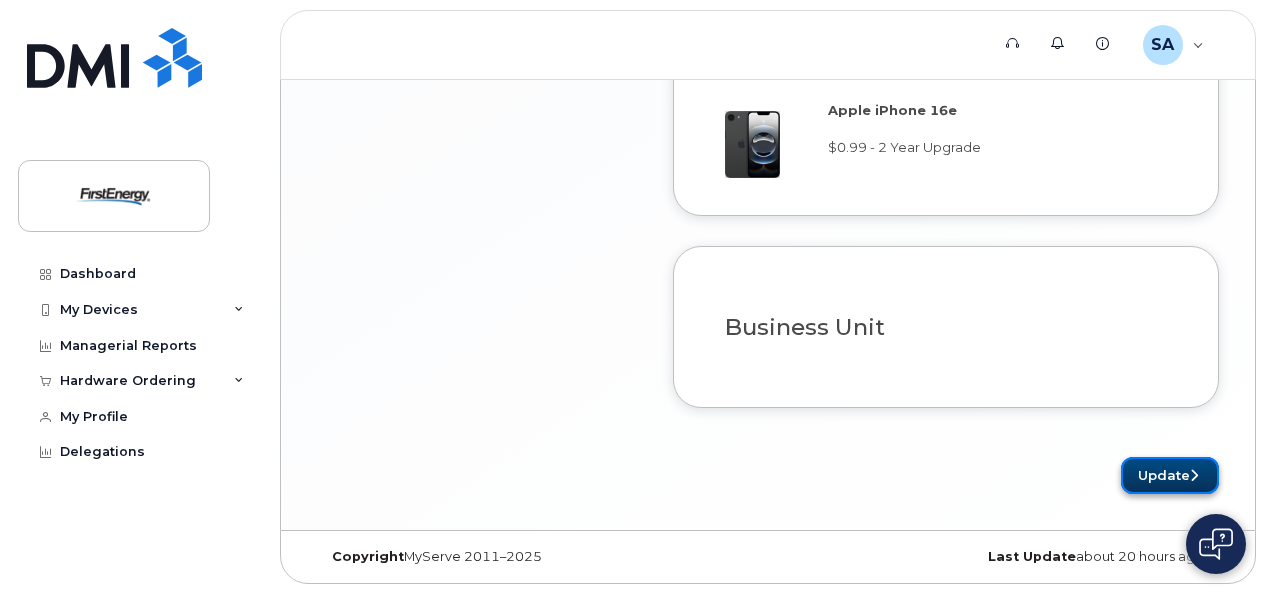 click 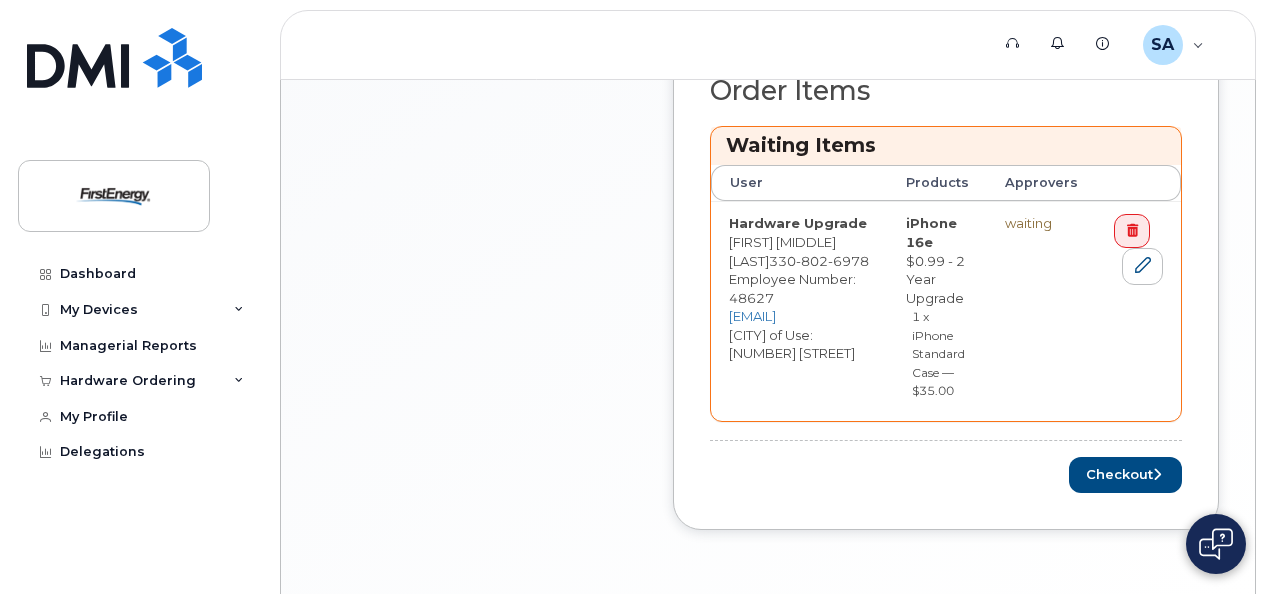 scroll, scrollTop: 904, scrollLeft: 0, axis: vertical 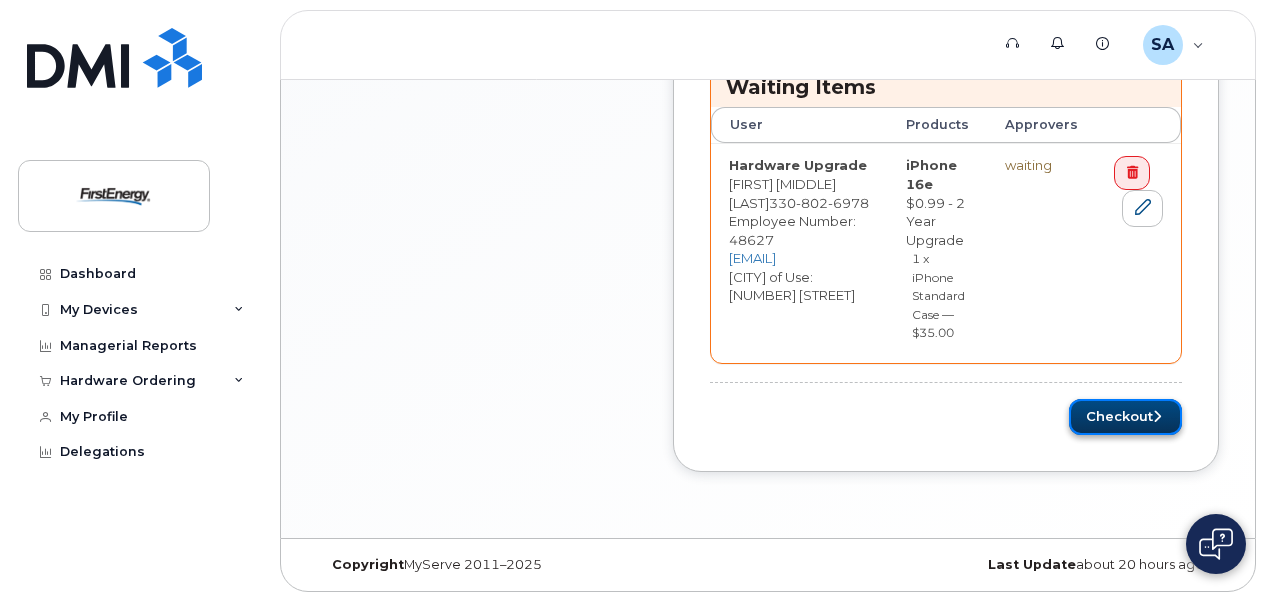 click on "Checkout" 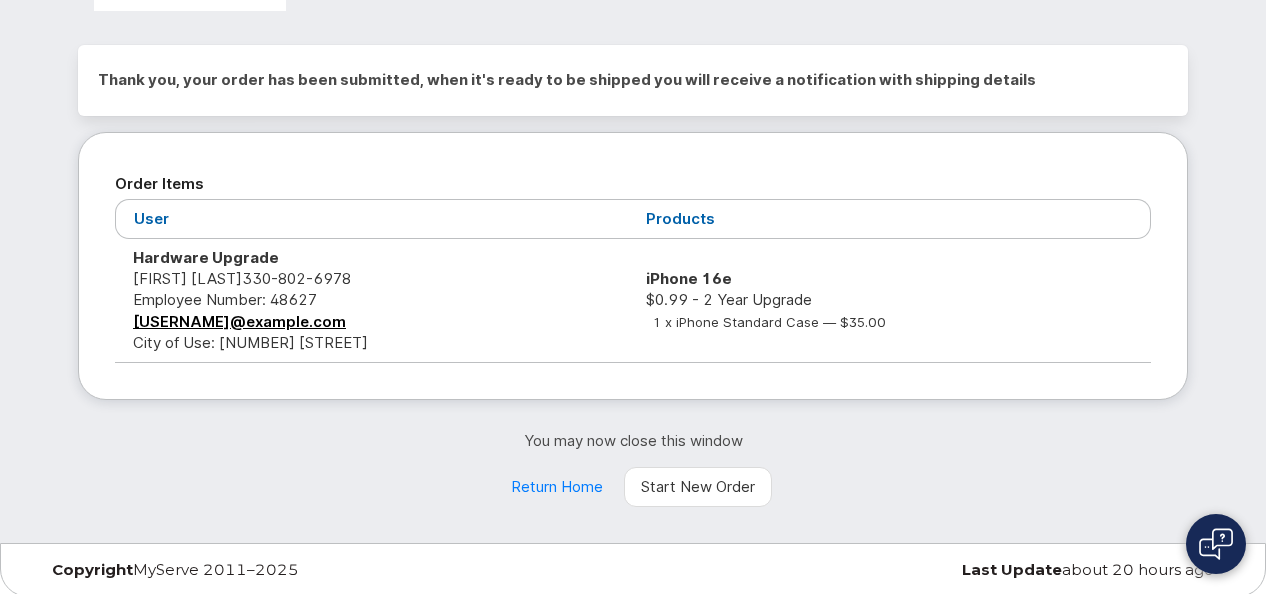 scroll, scrollTop: 0, scrollLeft: 0, axis: both 